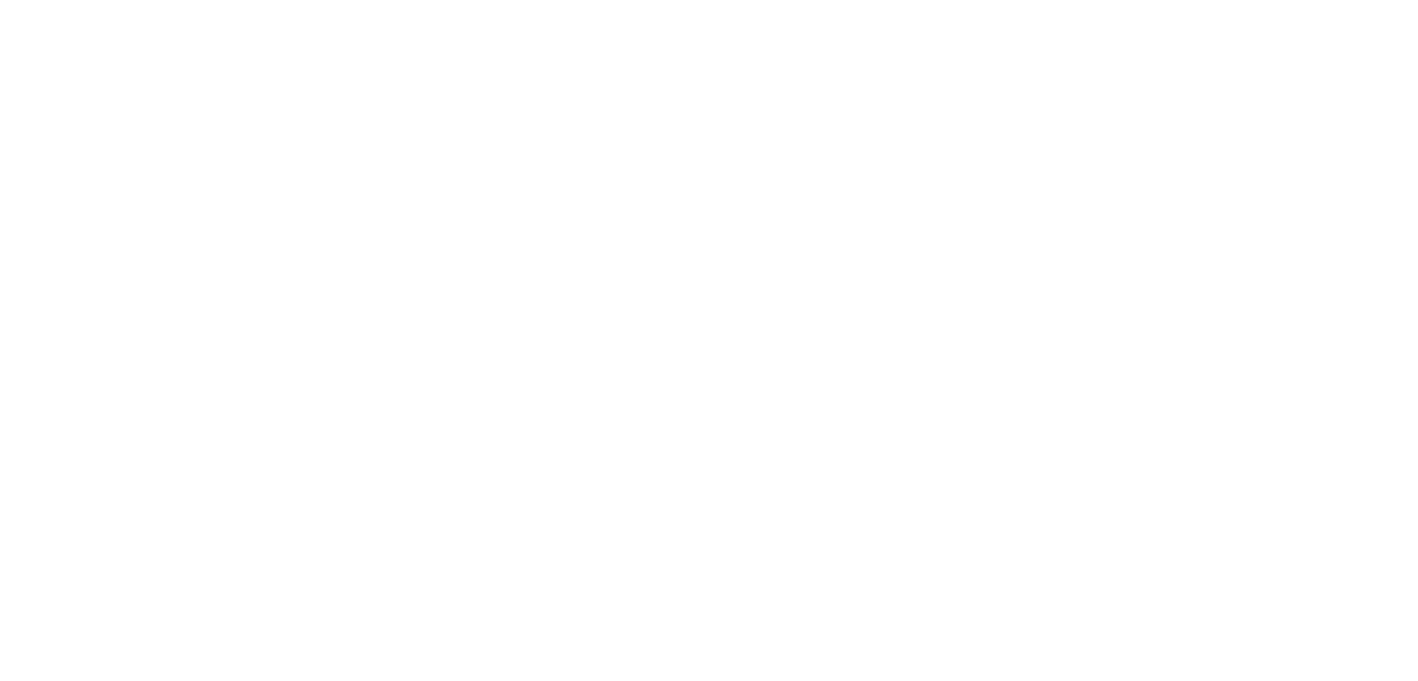 scroll, scrollTop: 0, scrollLeft: 0, axis: both 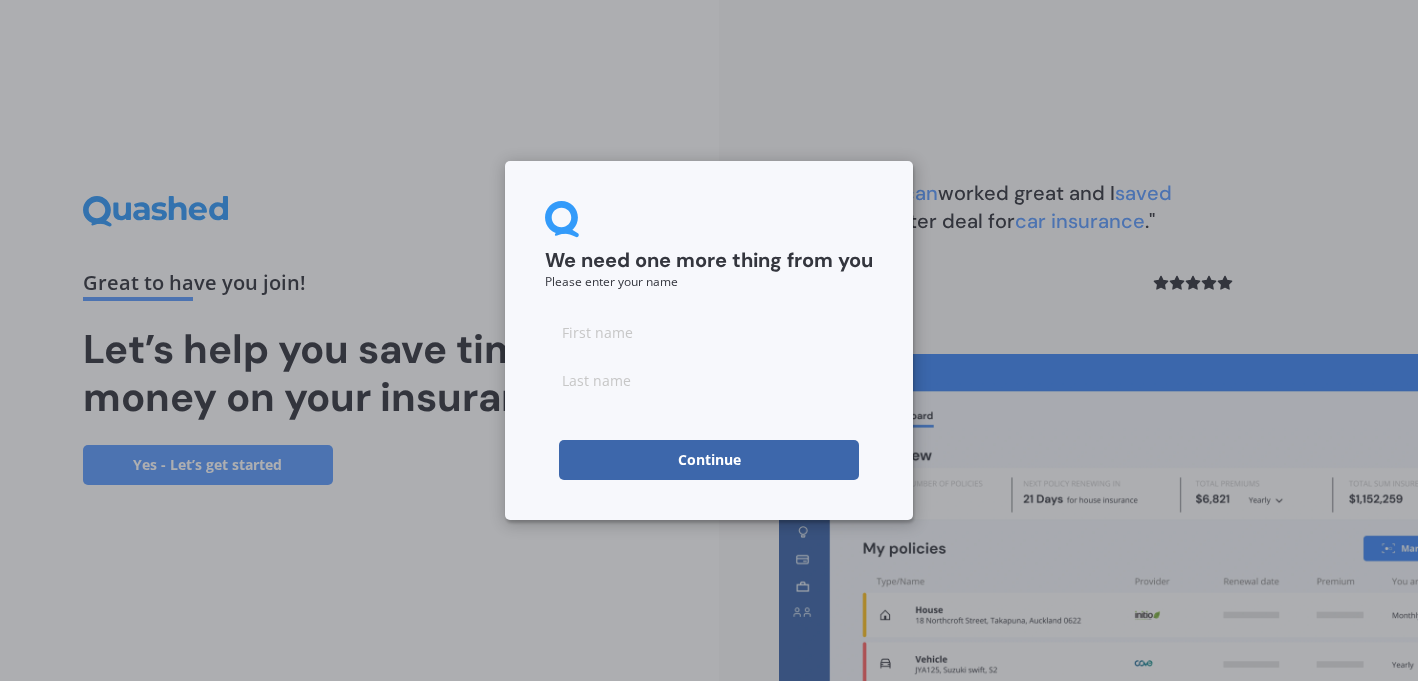click at bounding box center [709, 332] 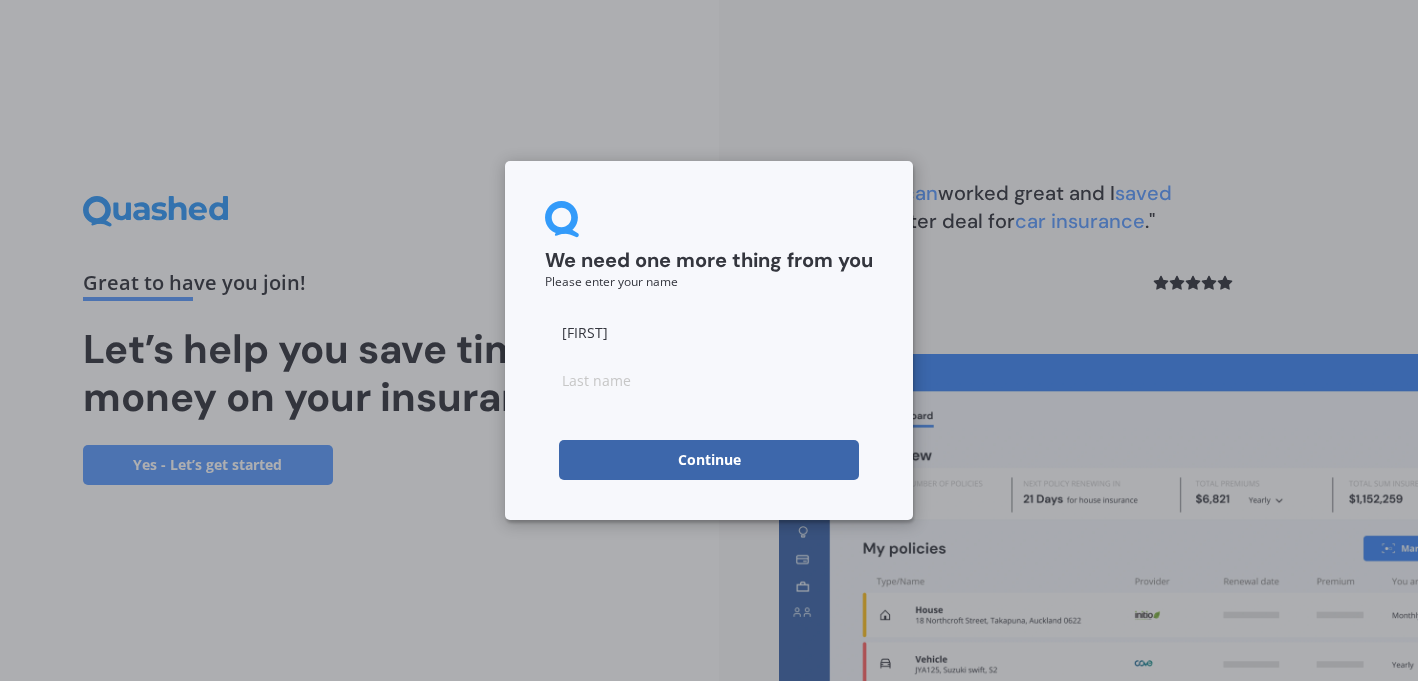 type on "[FIRST]" 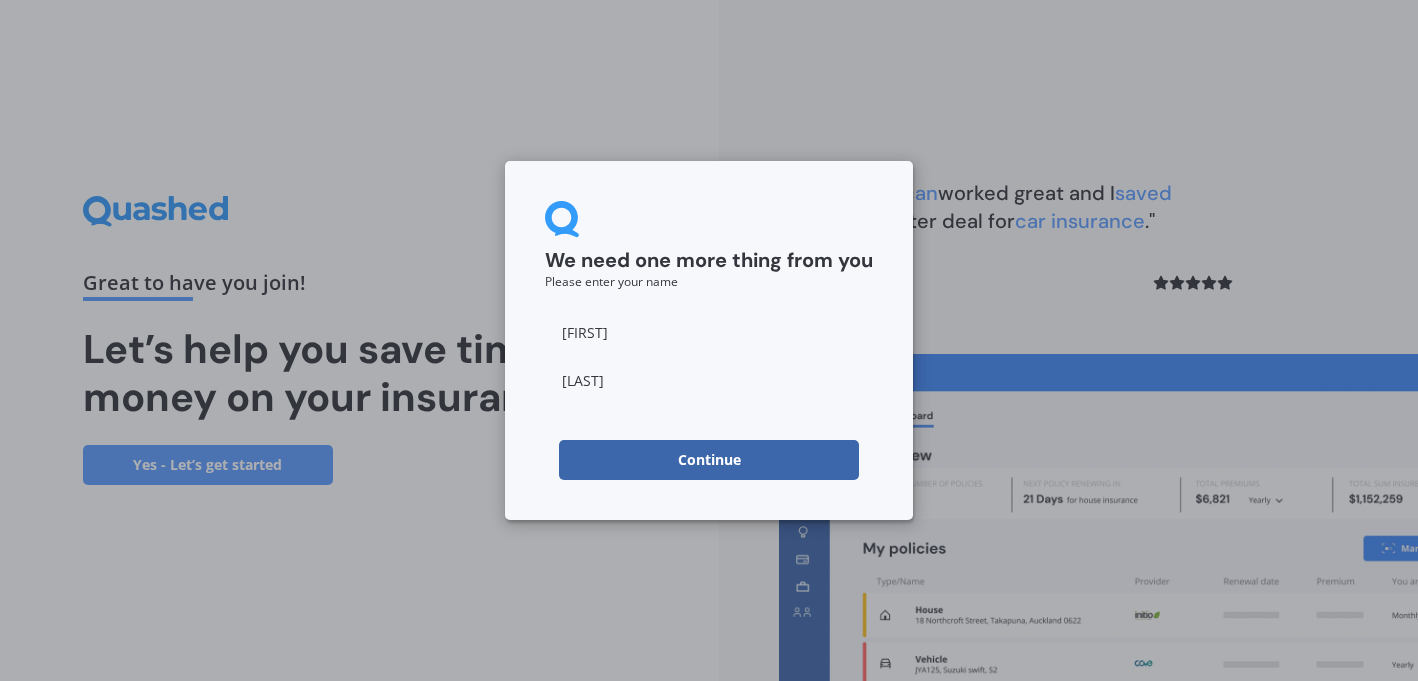 type on "[LAST]" 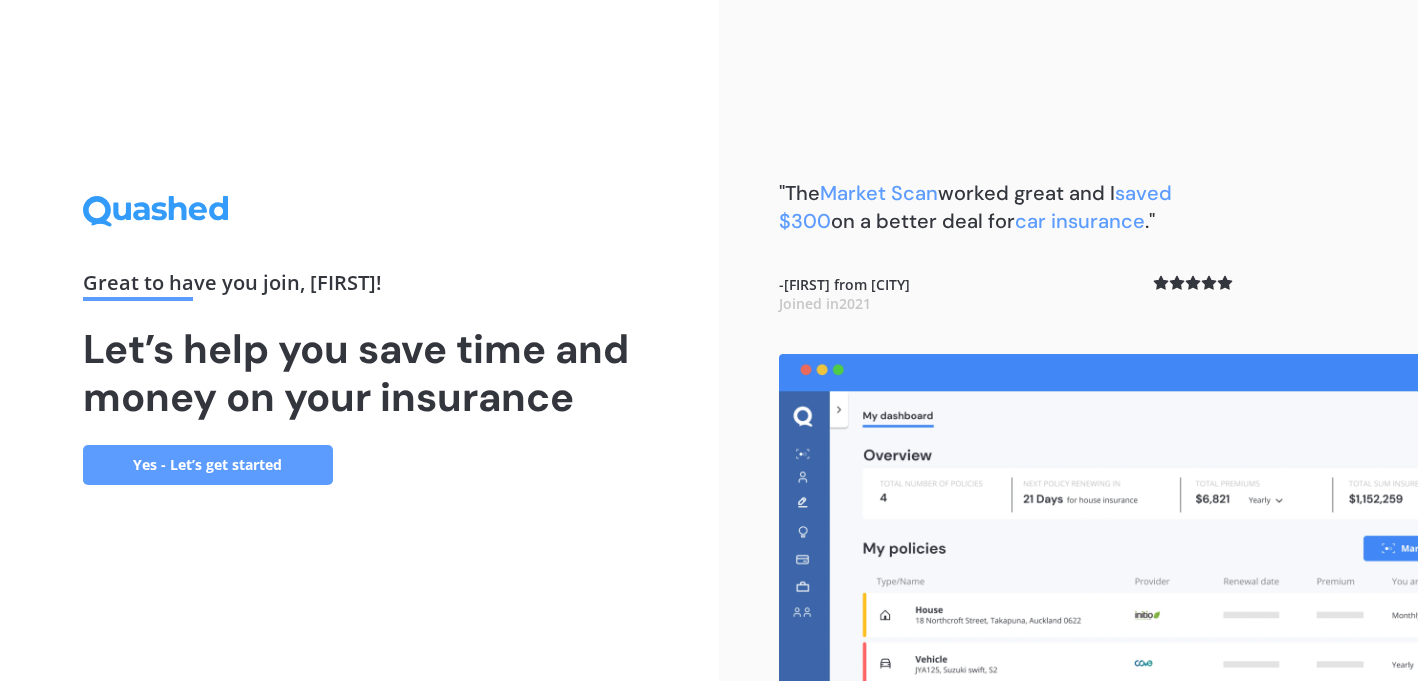 click on "Yes - Let’s get started" at bounding box center (208, 465) 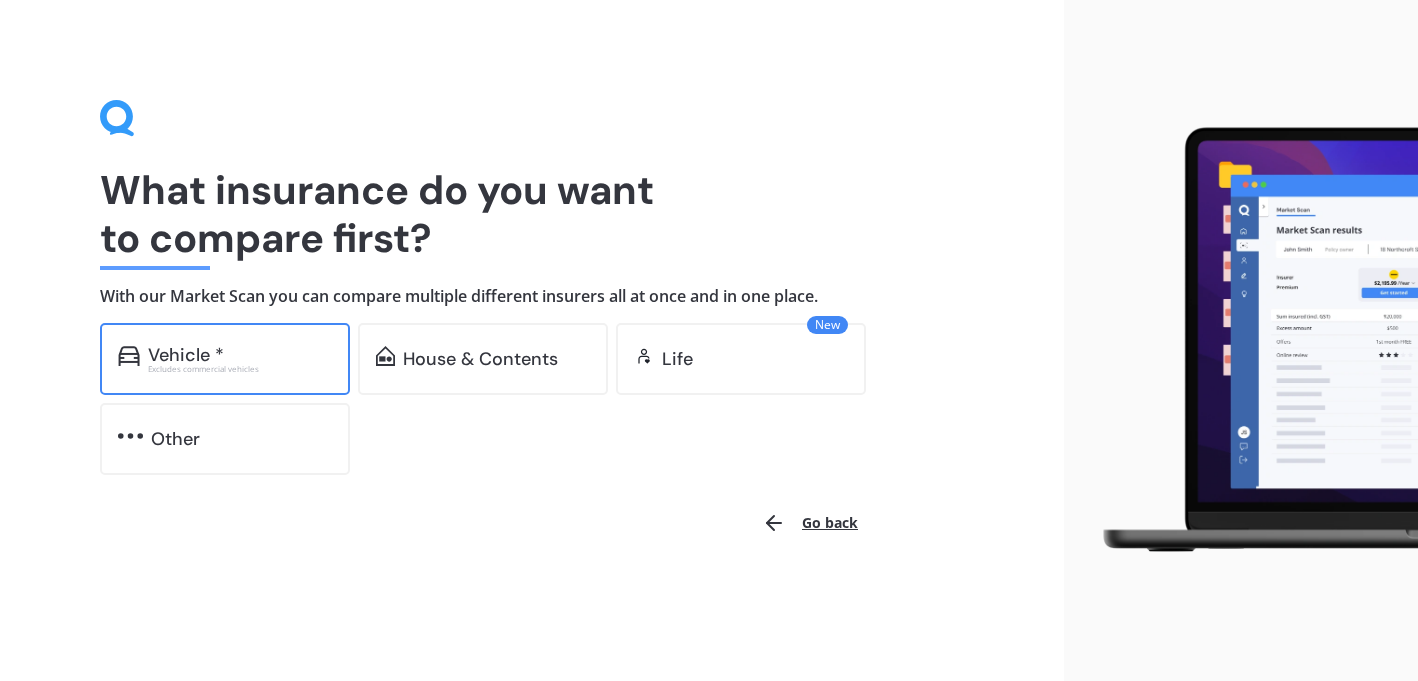 click on "Excludes commercial vehicles" at bounding box center [240, 369] 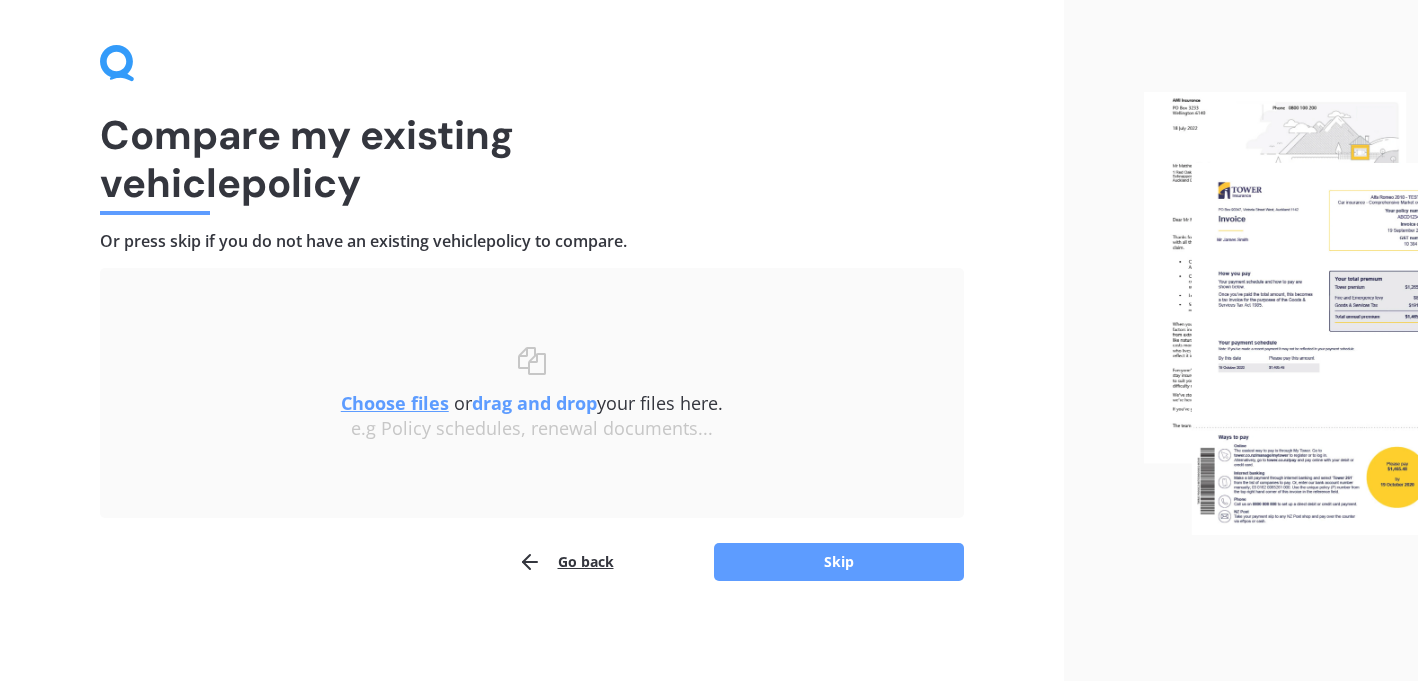 scroll, scrollTop: 54, scrollLeft: 0, axis: vertical 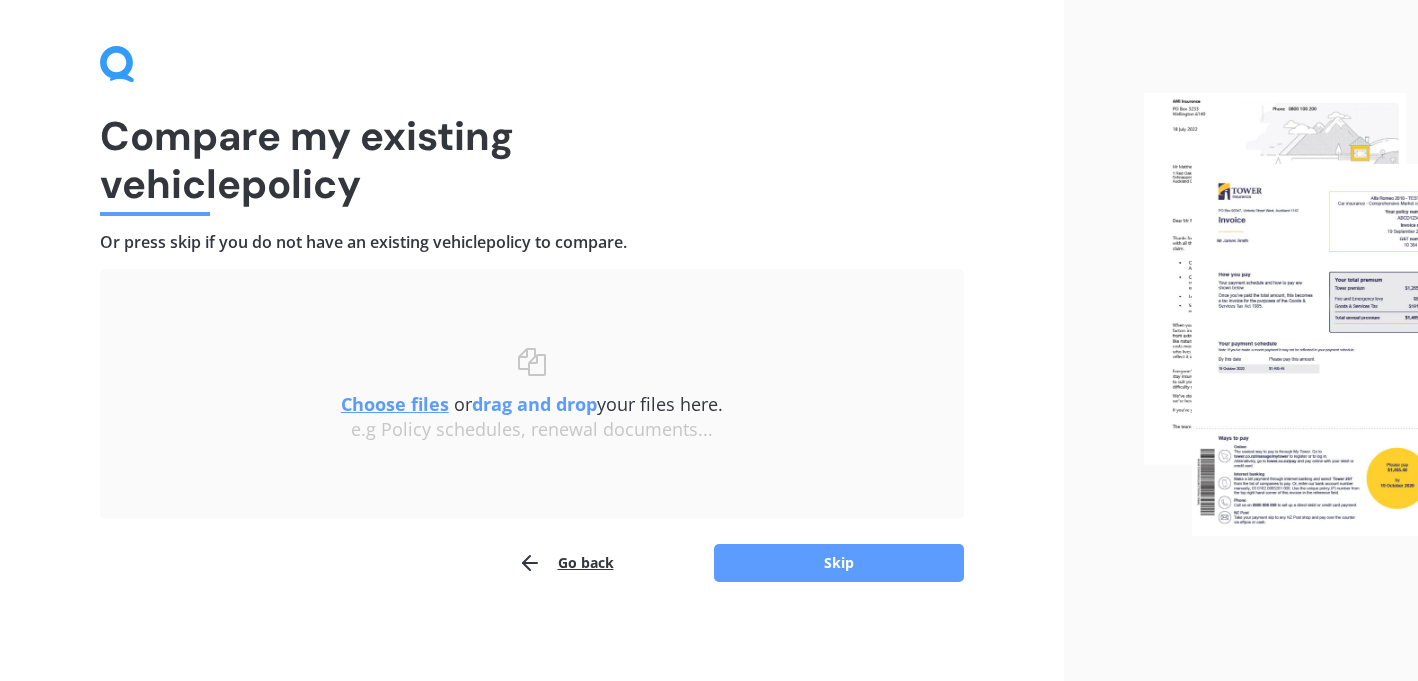 click on "Go back" at bounding box center (566, 563) 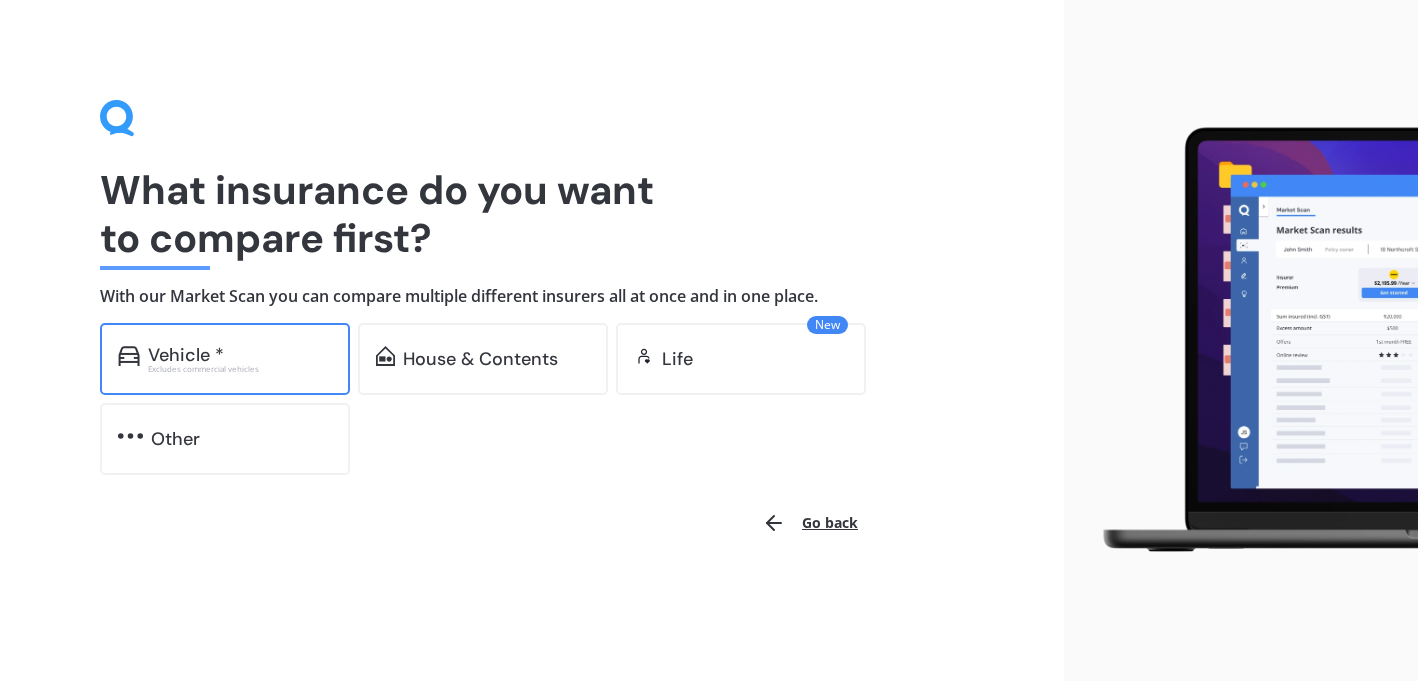 click on "Vehicle * Excludes commercial vehicles" at bounding box center (225, 359) 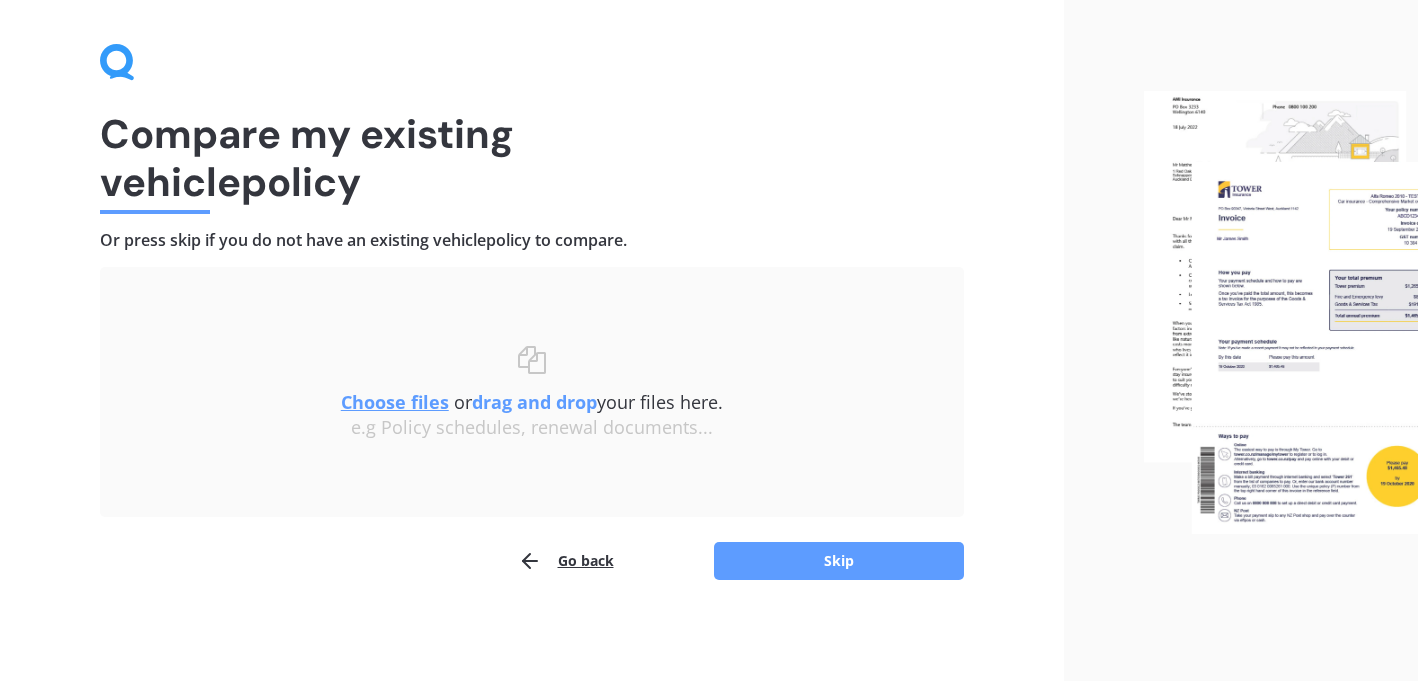 scroll, scrollTop: 54, scrollLeft: 0, axis: vertical 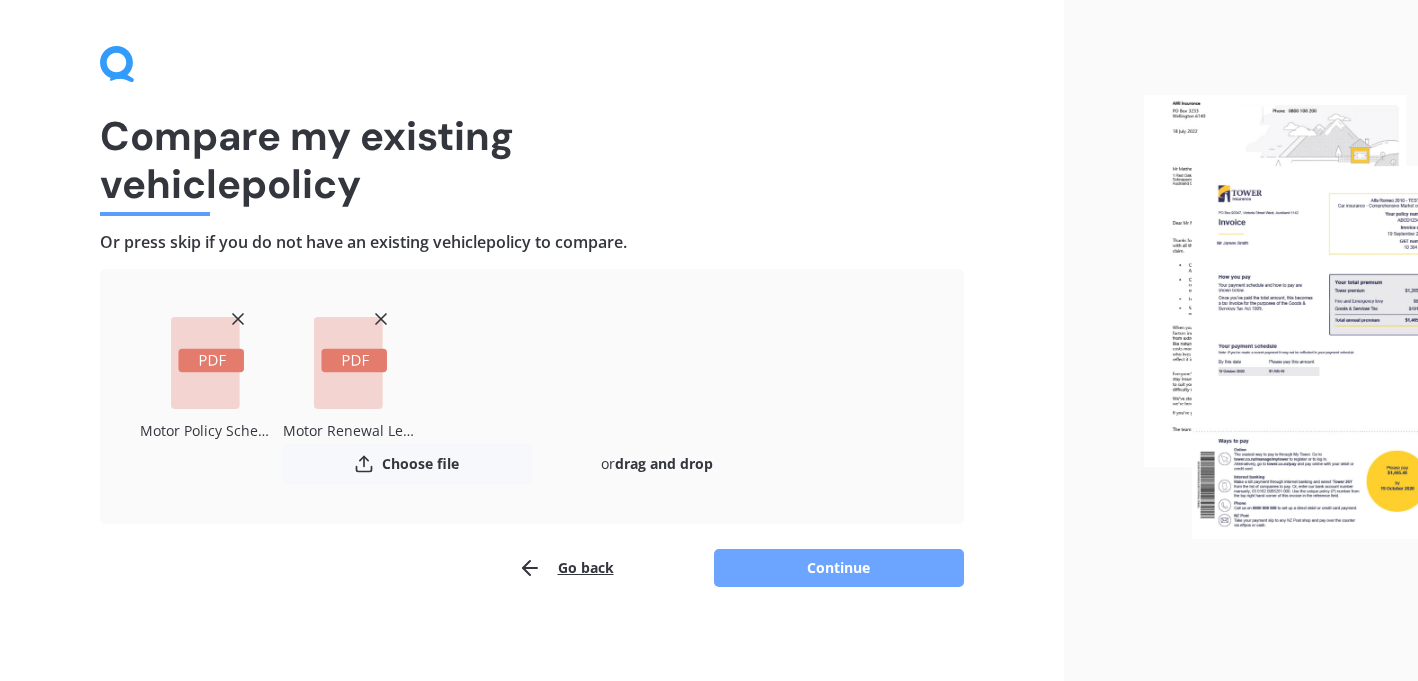 click on "Continue" at bounding box center (839, 568) 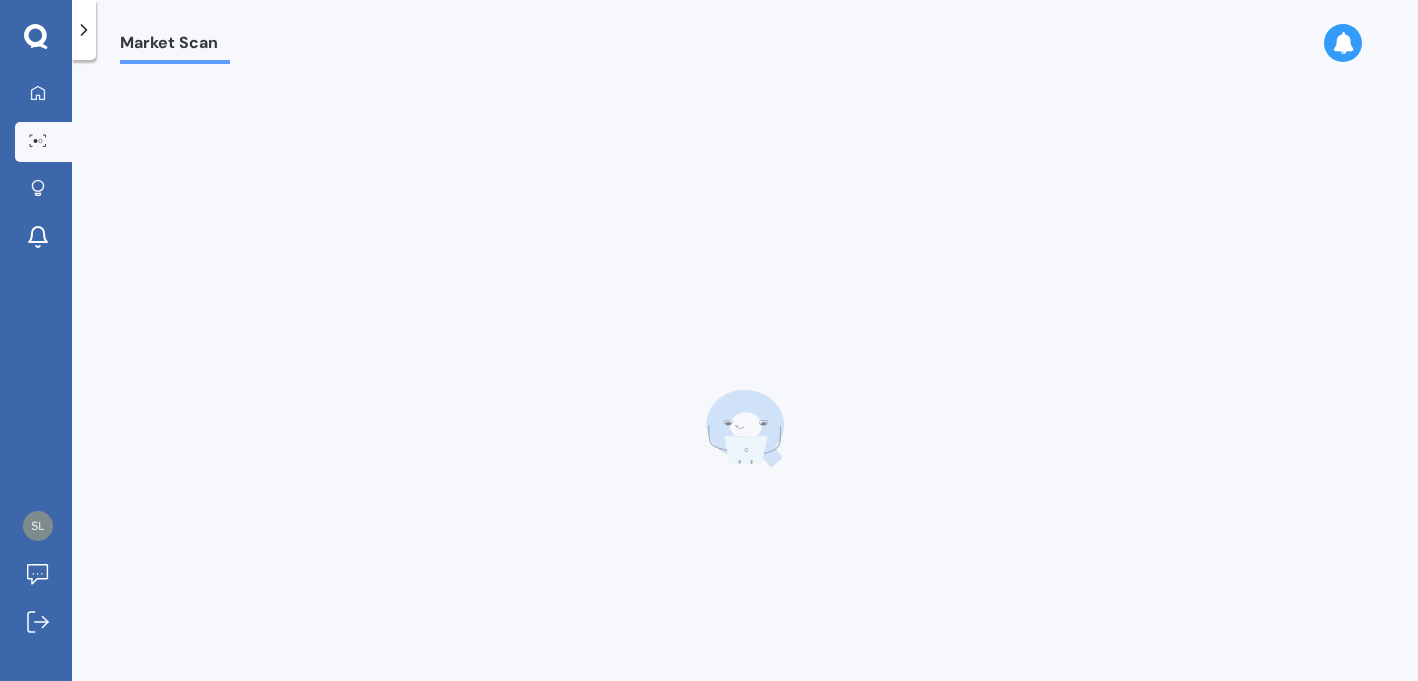 scroll, scrollTop: 0, scrollLeft: 0, axis: both 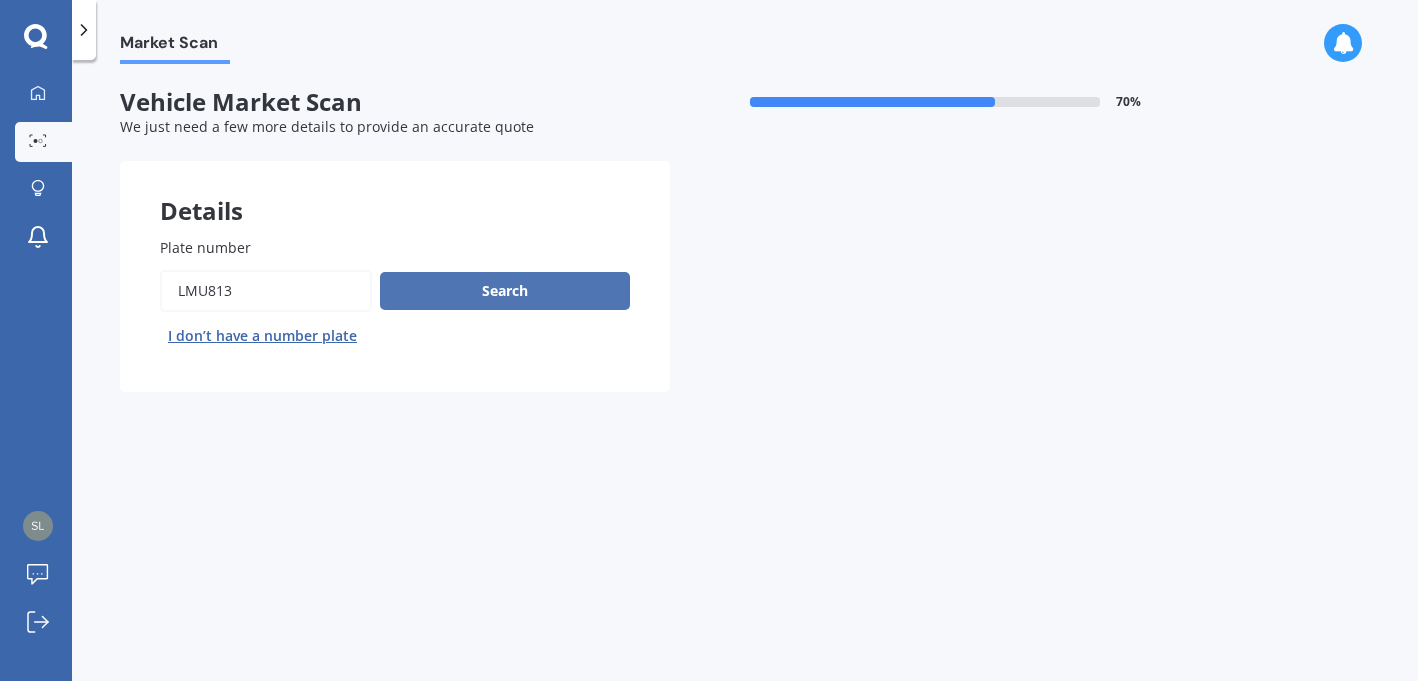 click on "Search" at bounding box center (505, 291) 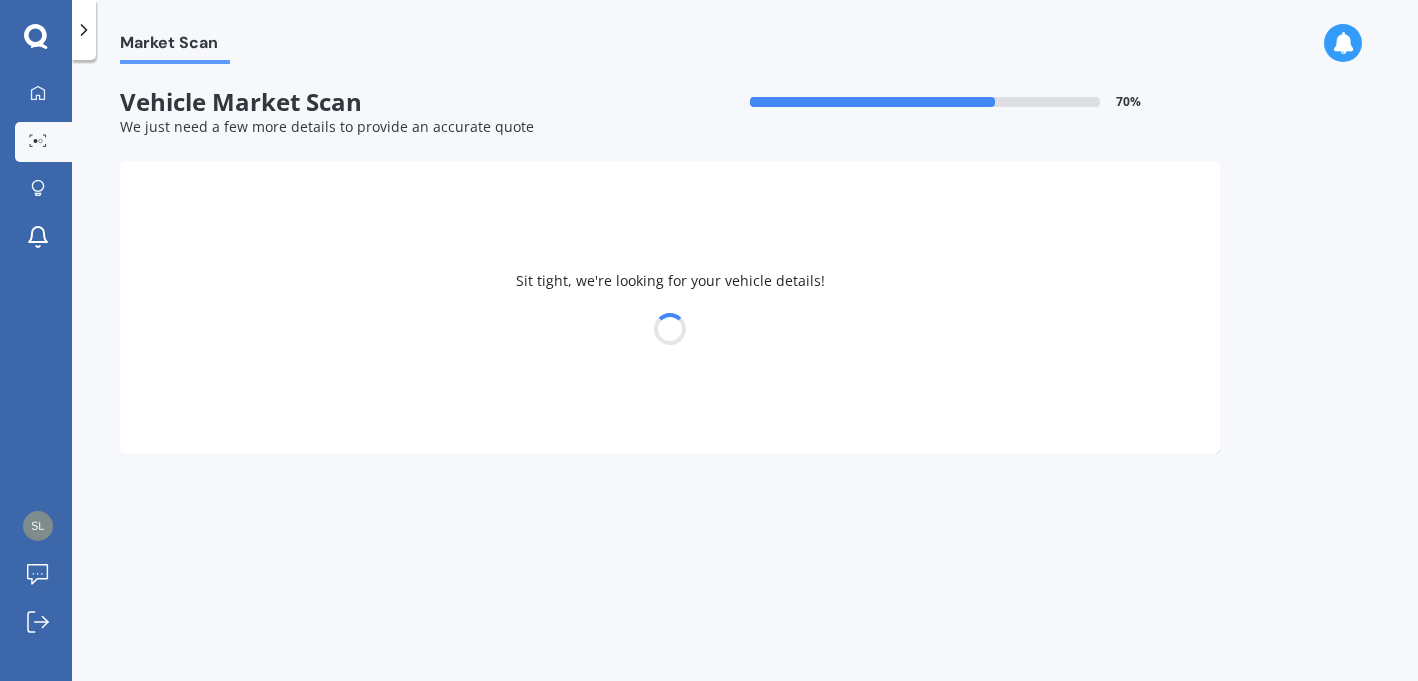 select on "NISSAN" 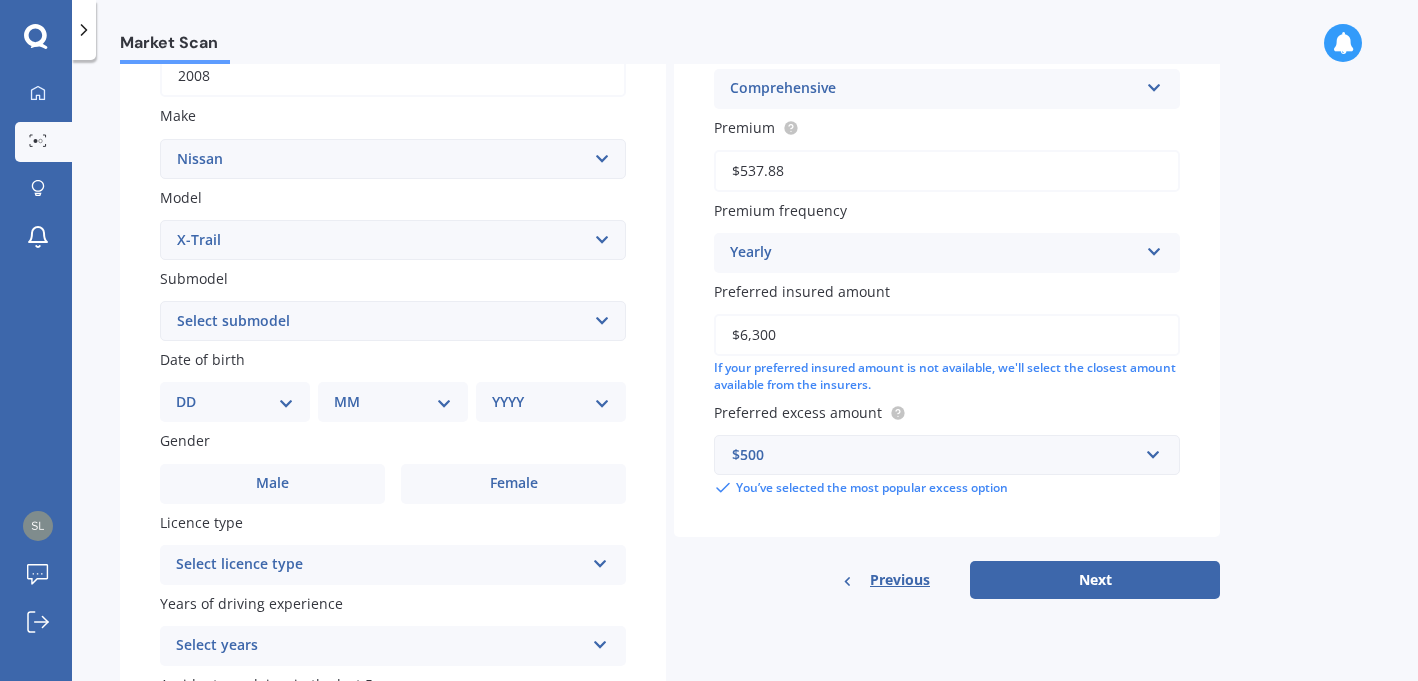 scroll, scrollTop: 340, scrollLeft: 0, axis: vertical 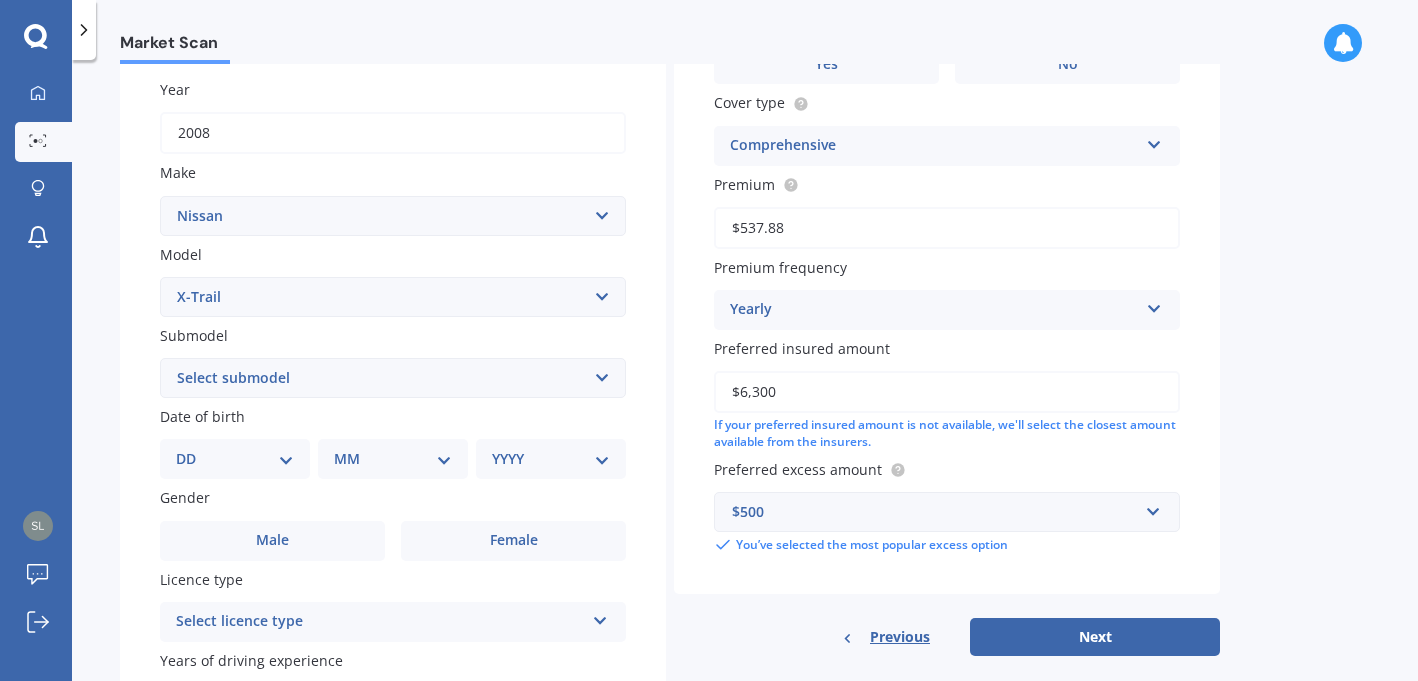 click on "2008" at bounding box center (393, 133) 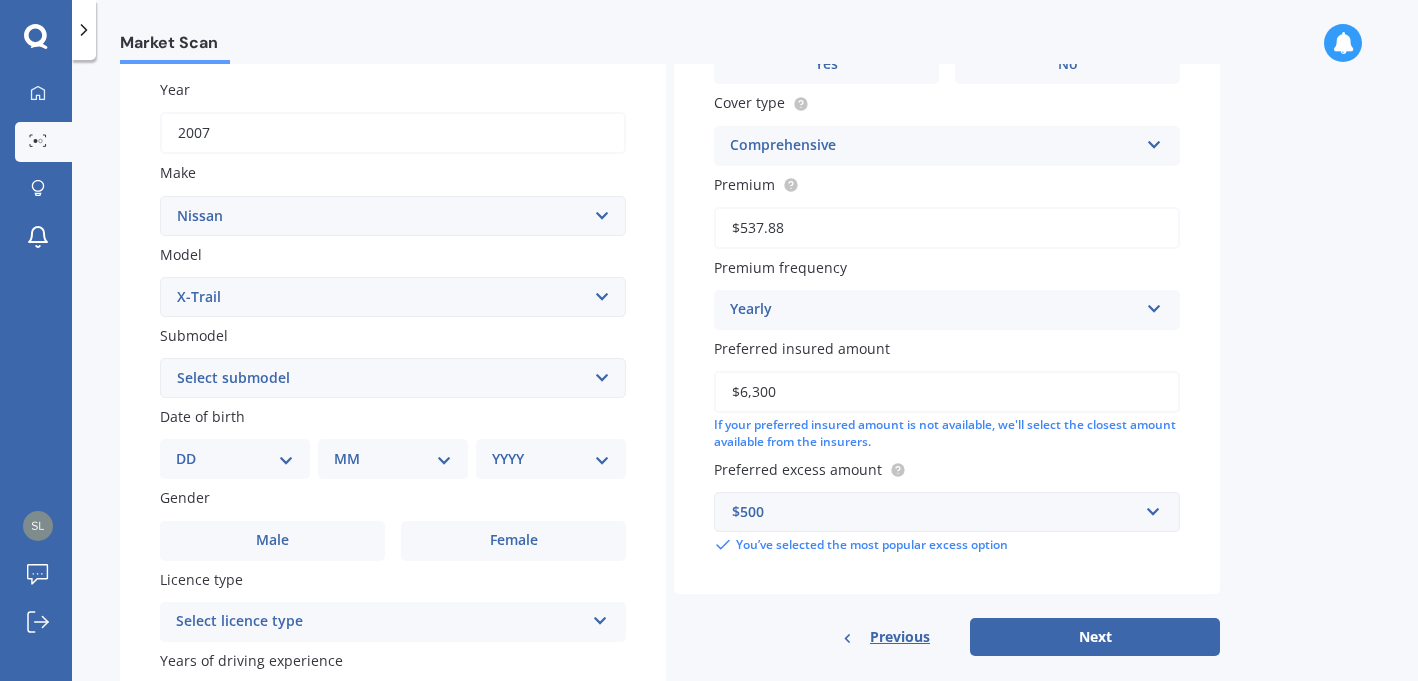 type on "2007" 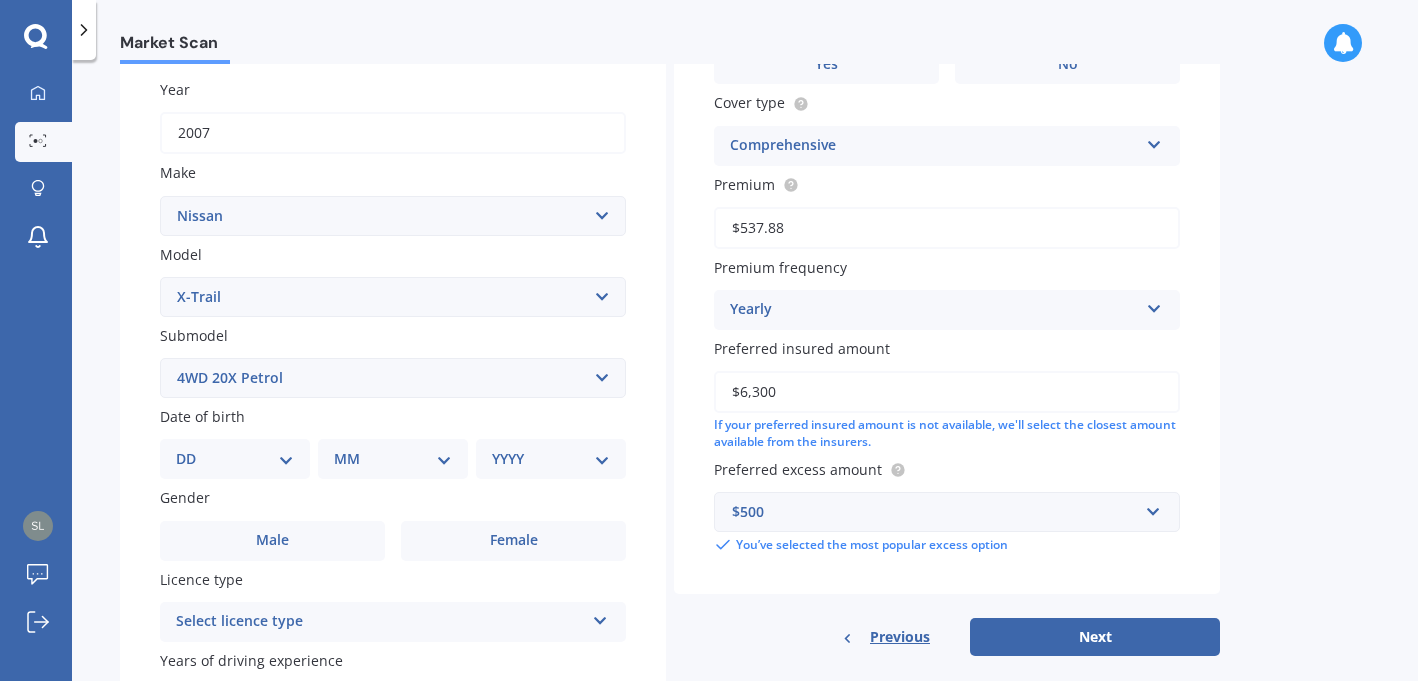 select on "STATION WAGON 4WD PETROL" 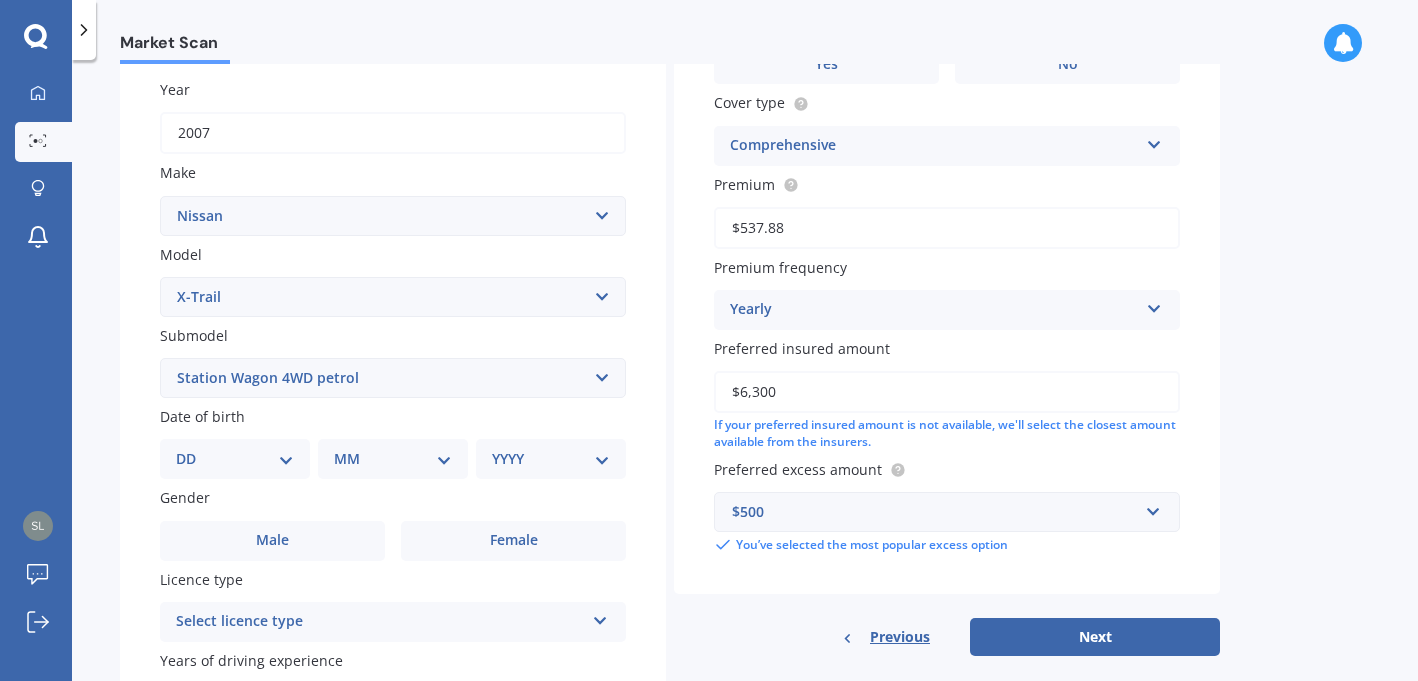 select on "06" 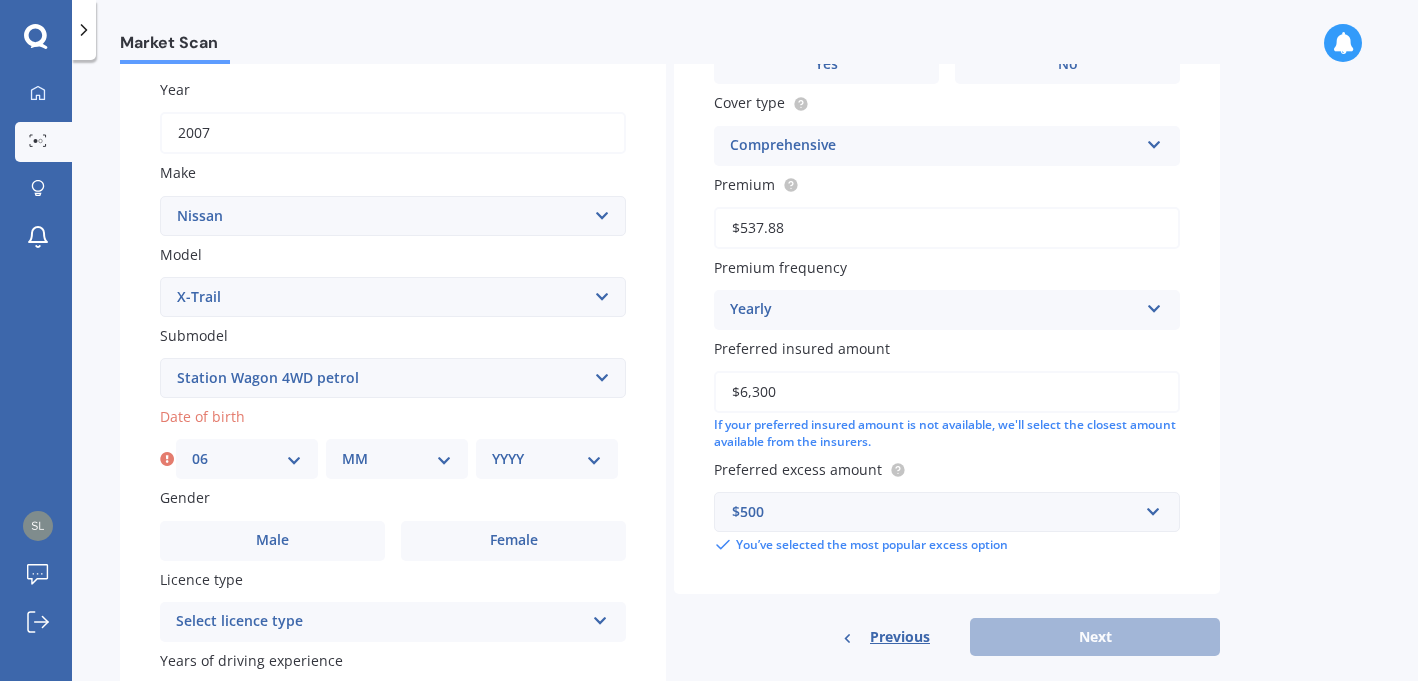 select on "10" 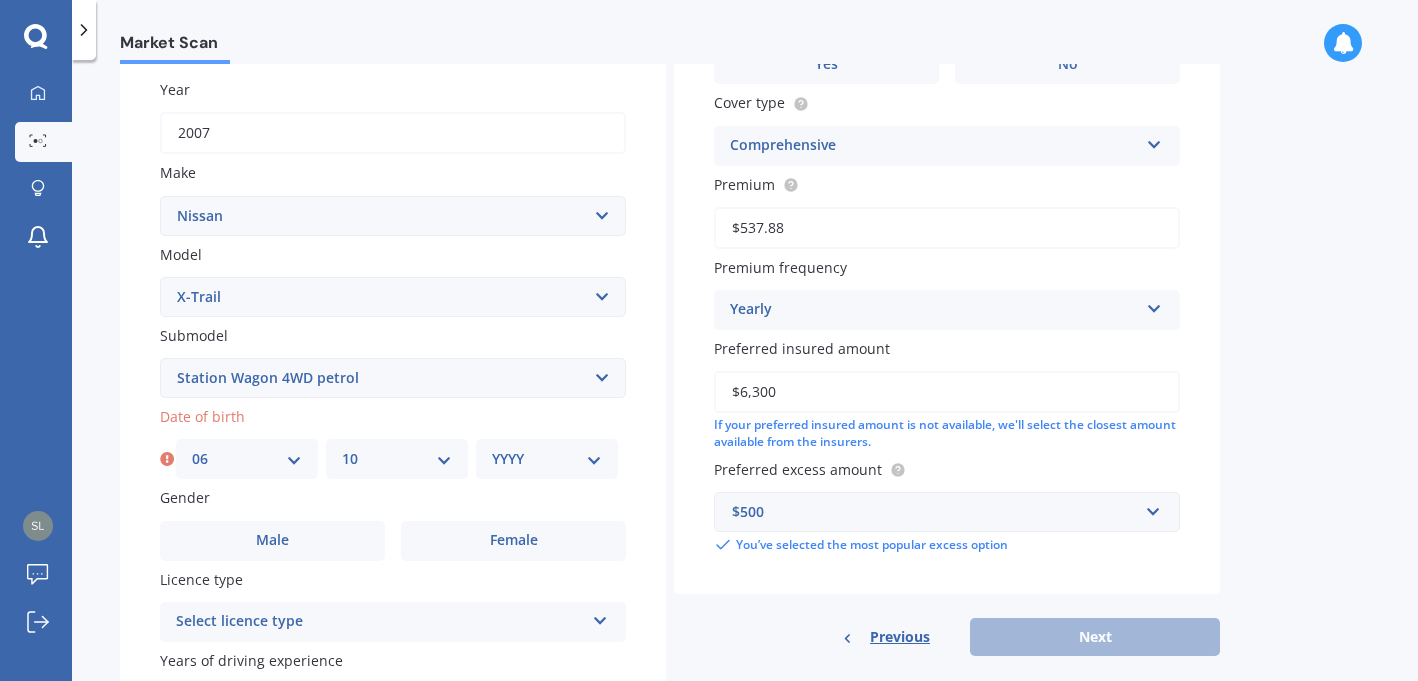 select on "1977" 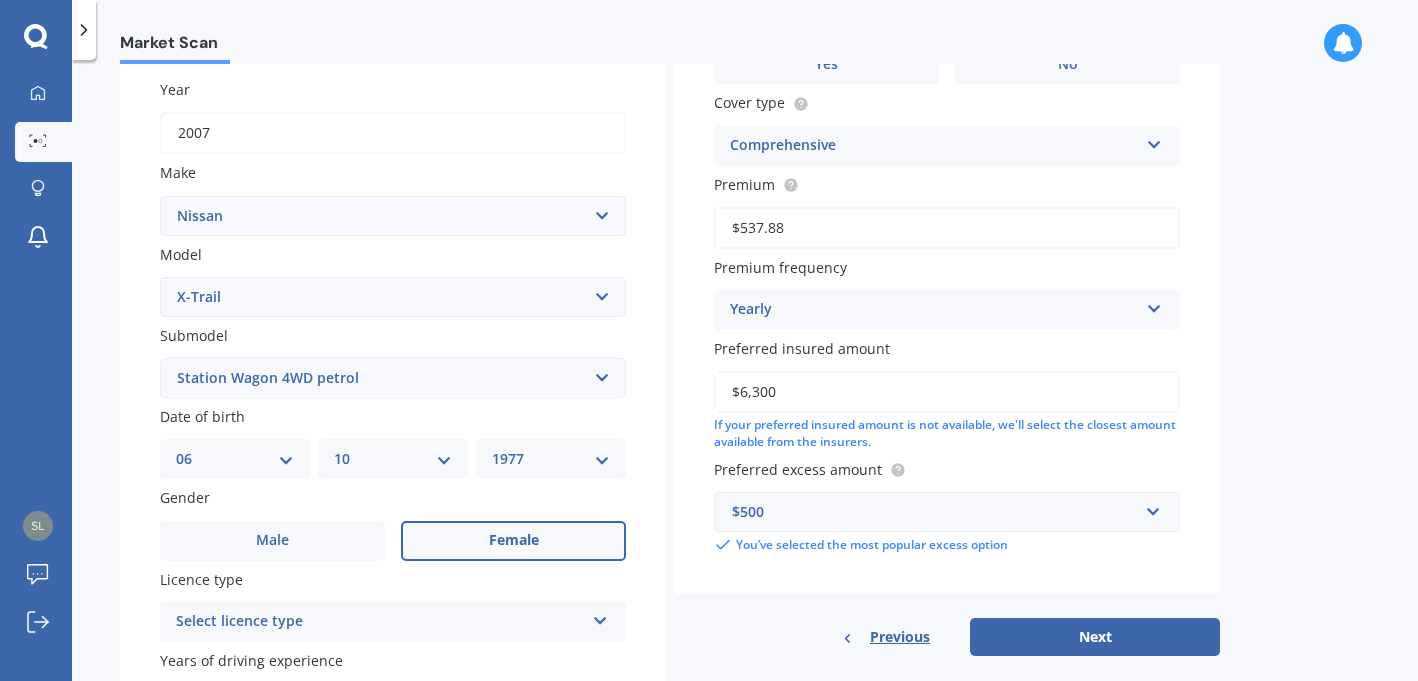 click on "Female" at bounding box center (513, 541) 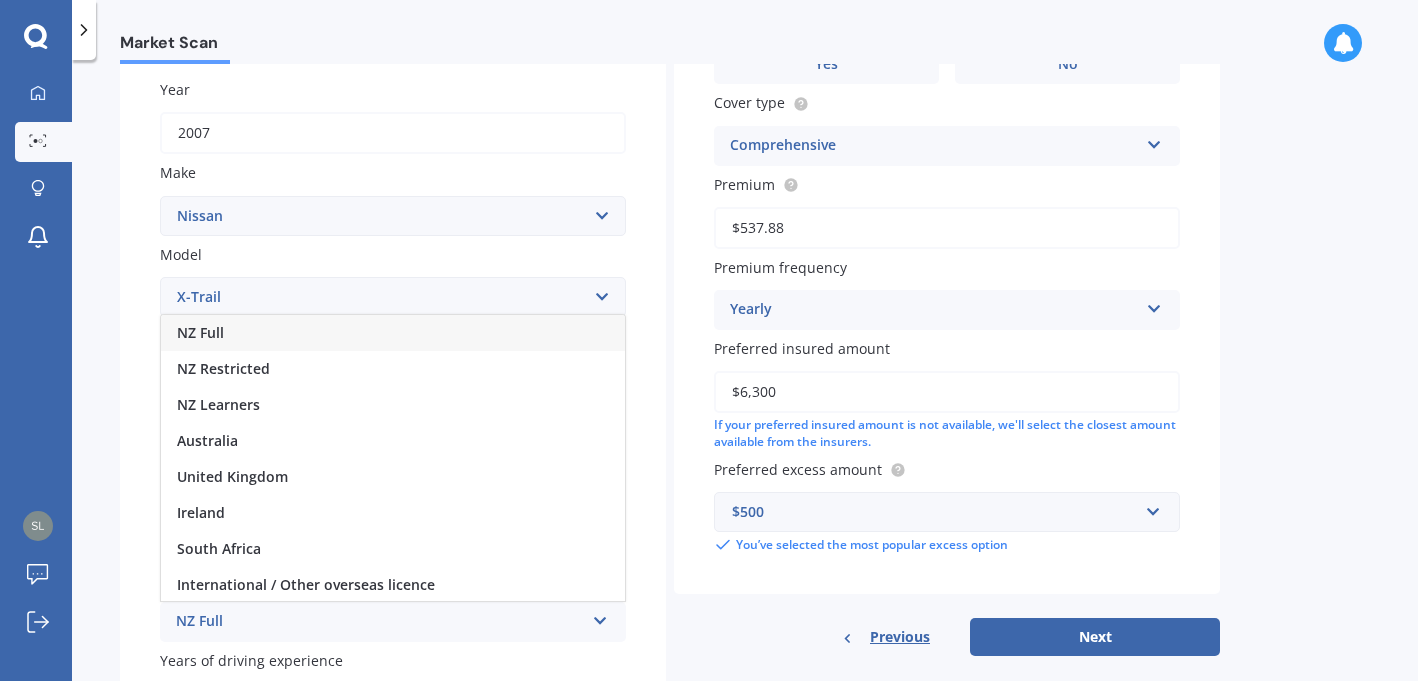 click on "NZ Full" at bounding box center [393, 333] 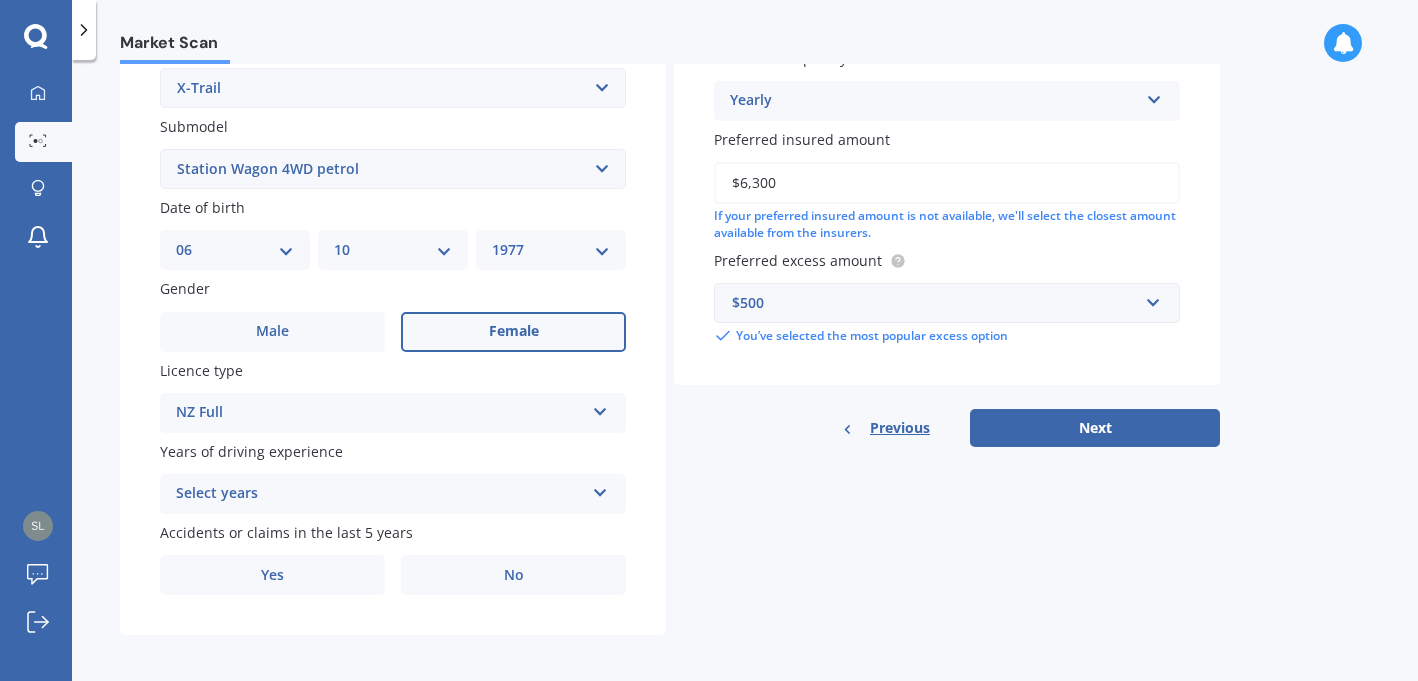 scroll, scrollTop: 489, scrollLeft: 0, axis: vertical 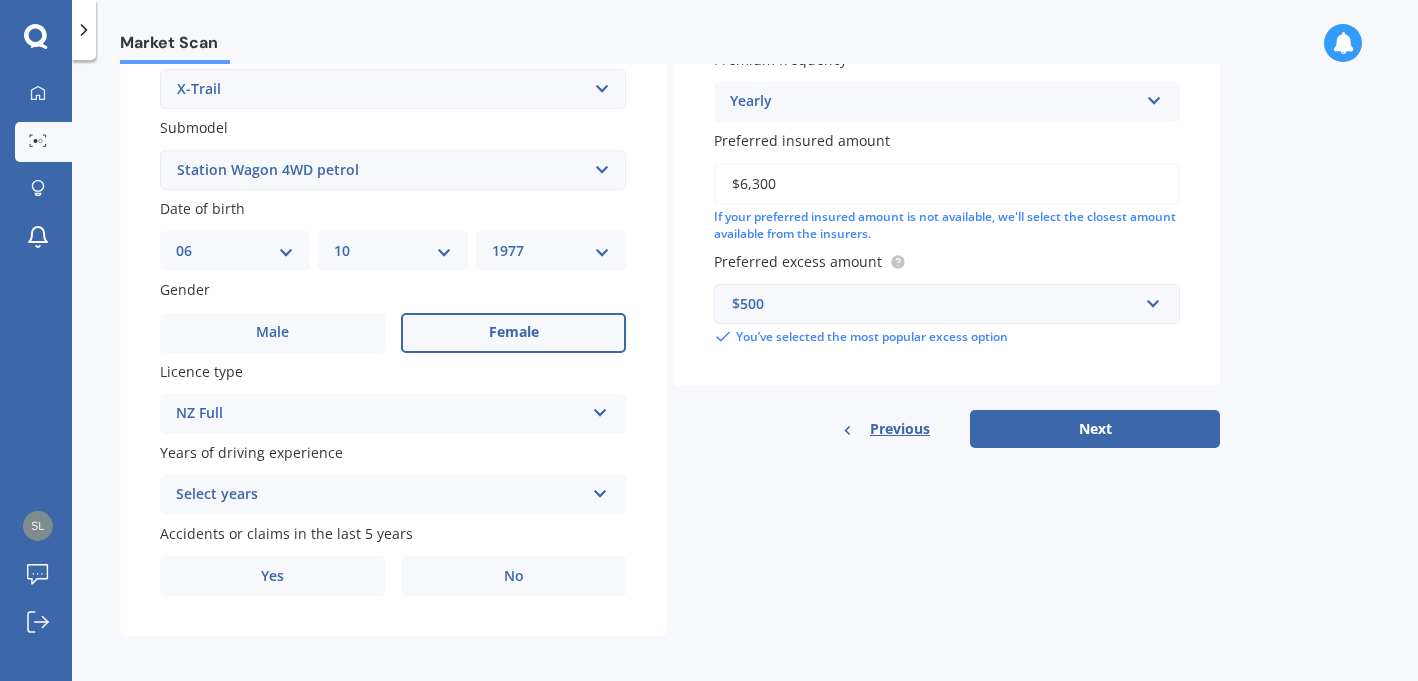 click on "Select years" at bounding box center (380, 495) 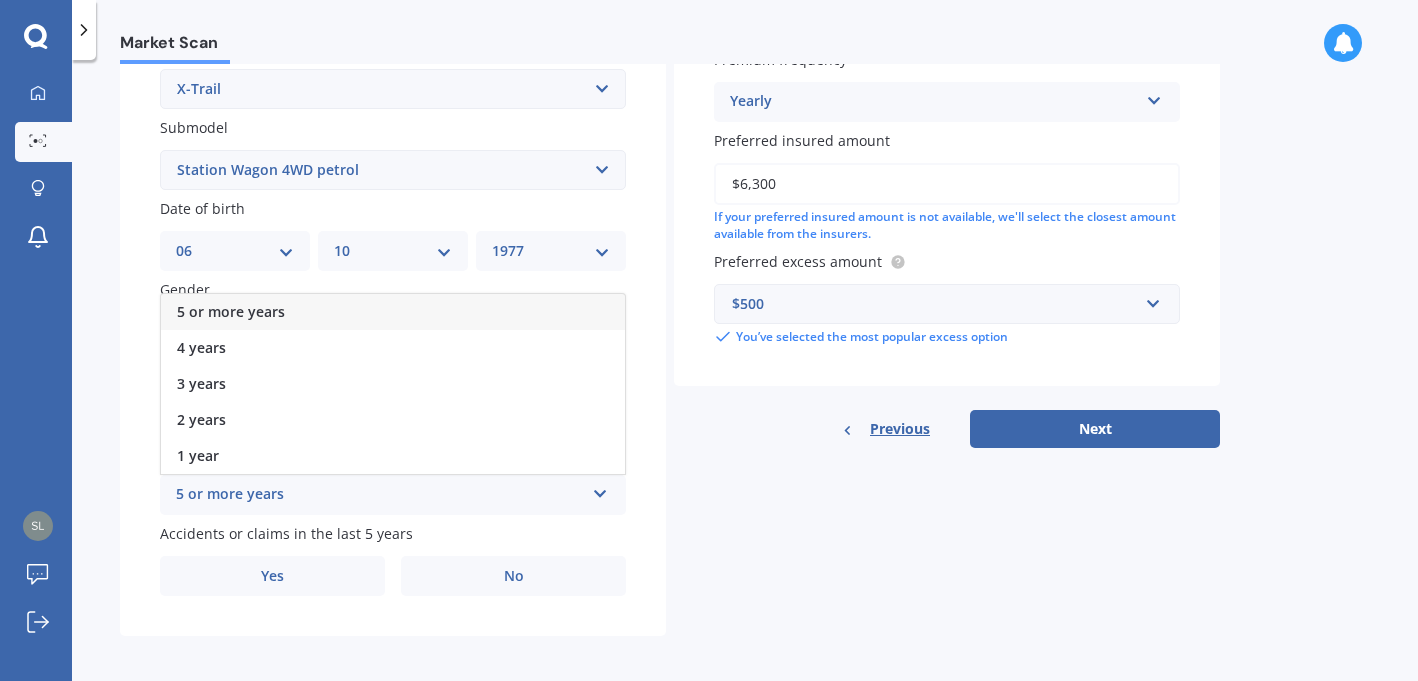 click on "5 or more years" at bounding box center (393, 312) 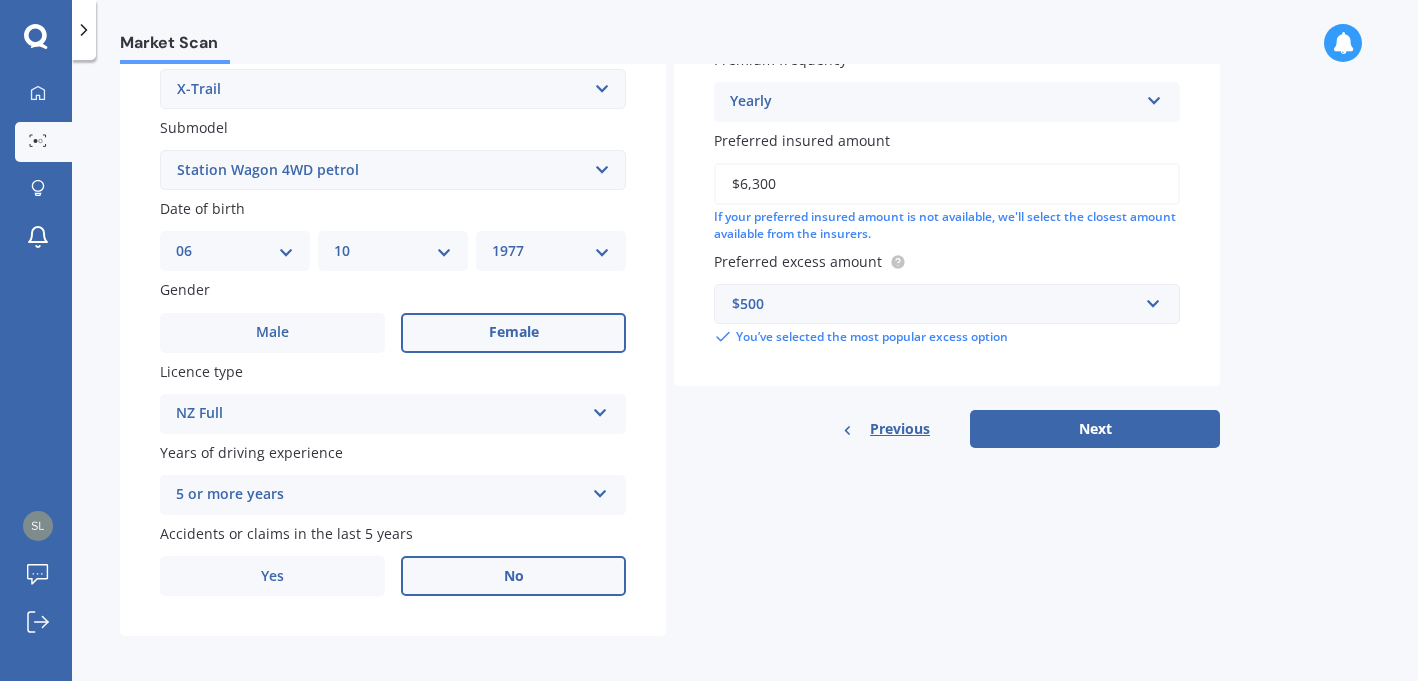 click on "No" at bounding box center (513, 576) 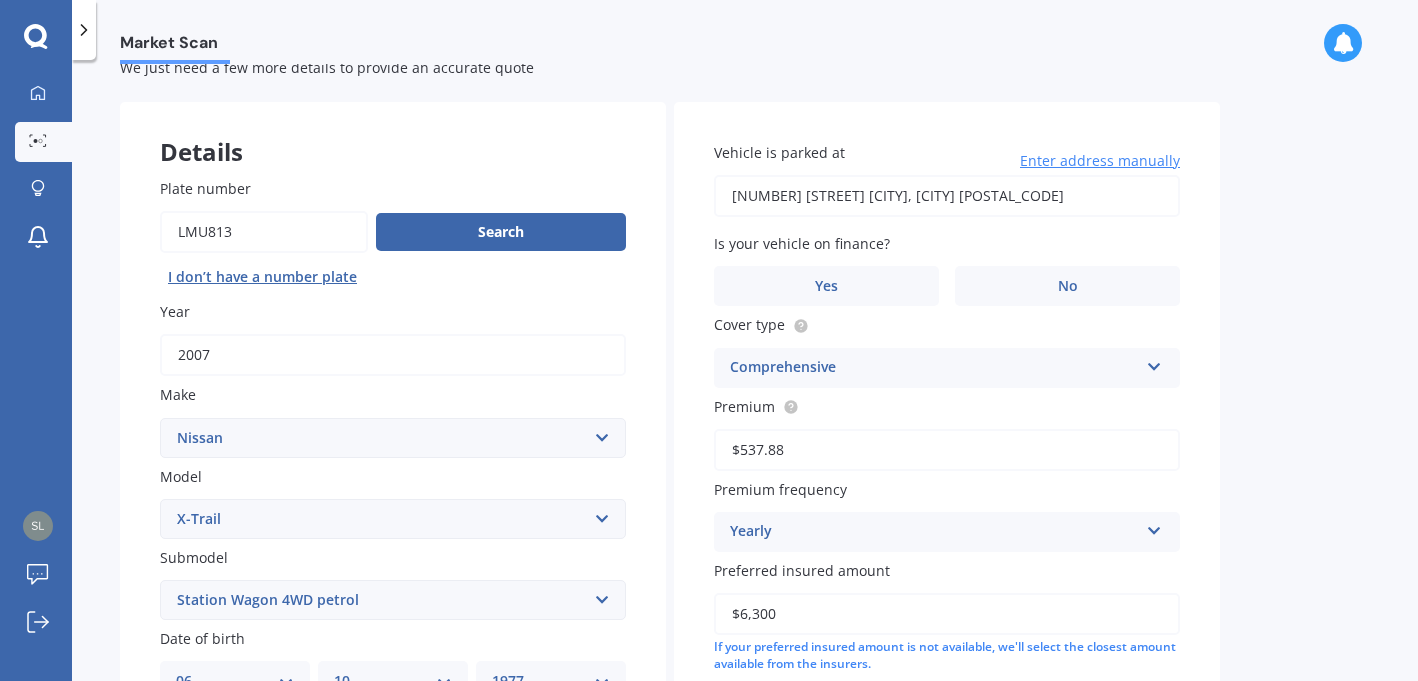 scroll, scrollTop: 60, scrollLeft: 0, axis: vertical 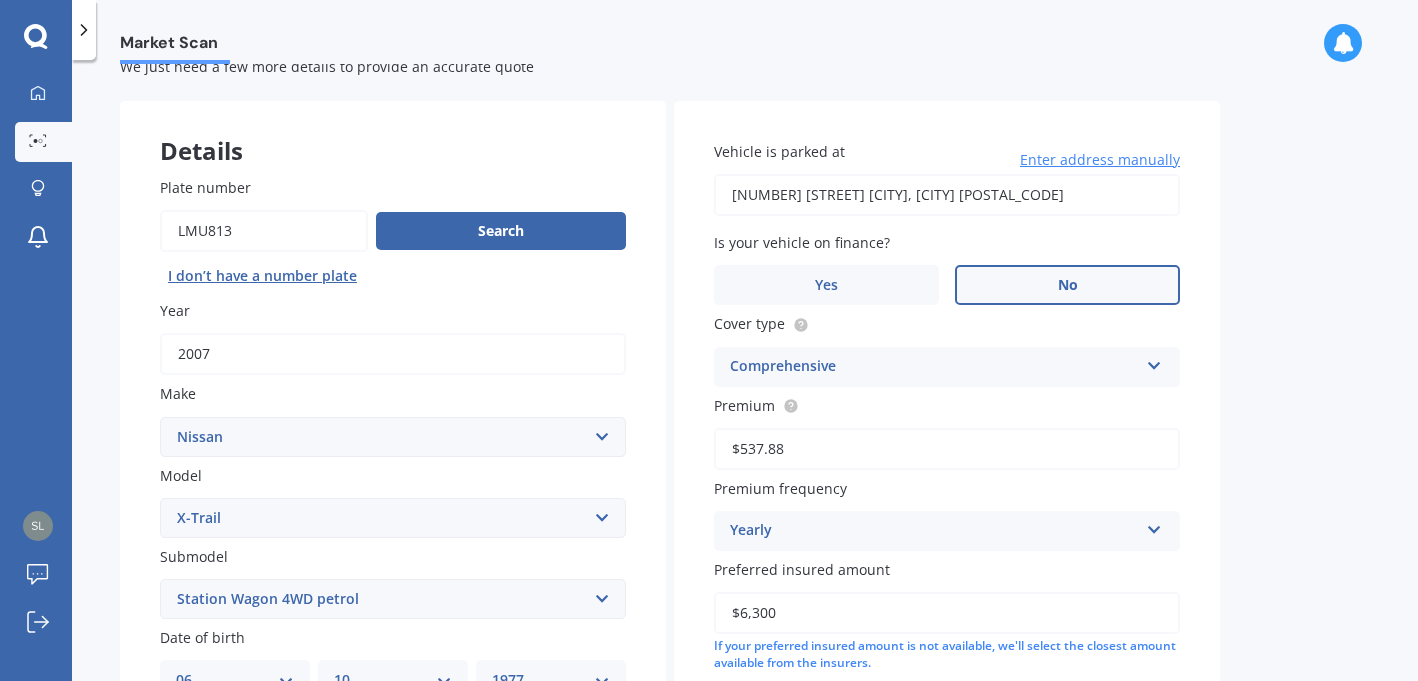 click on "No" at bounding box center [1067, 285] 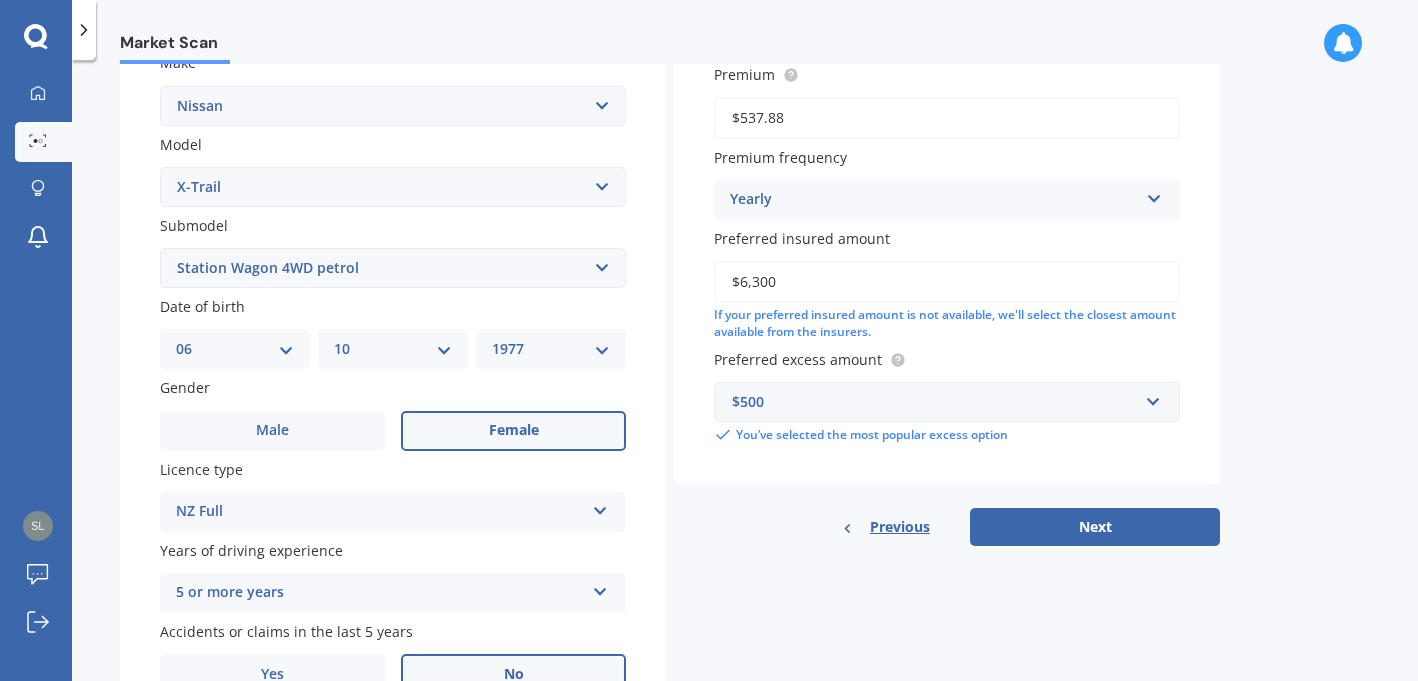 scroll, scrollTop: 406, scrollLeft: 0, axis: vertical 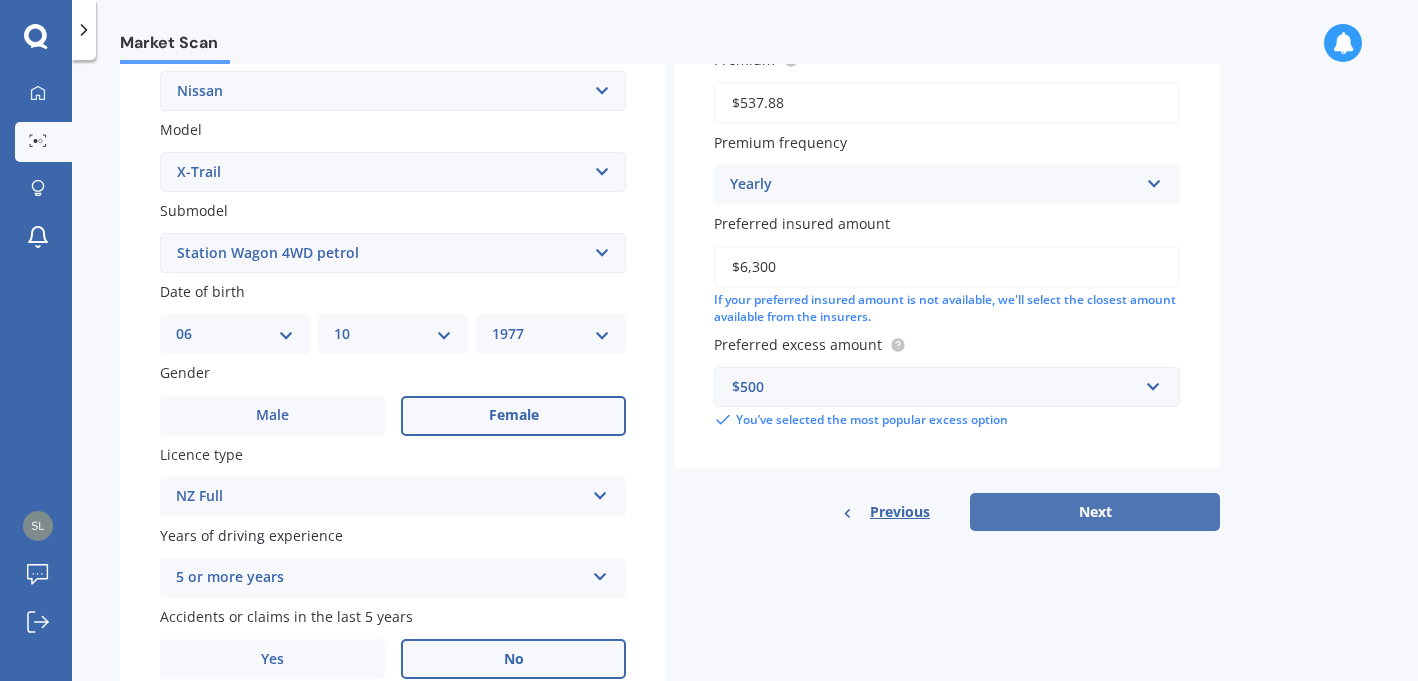 click on "Next" at bounding box center (1095, 512) 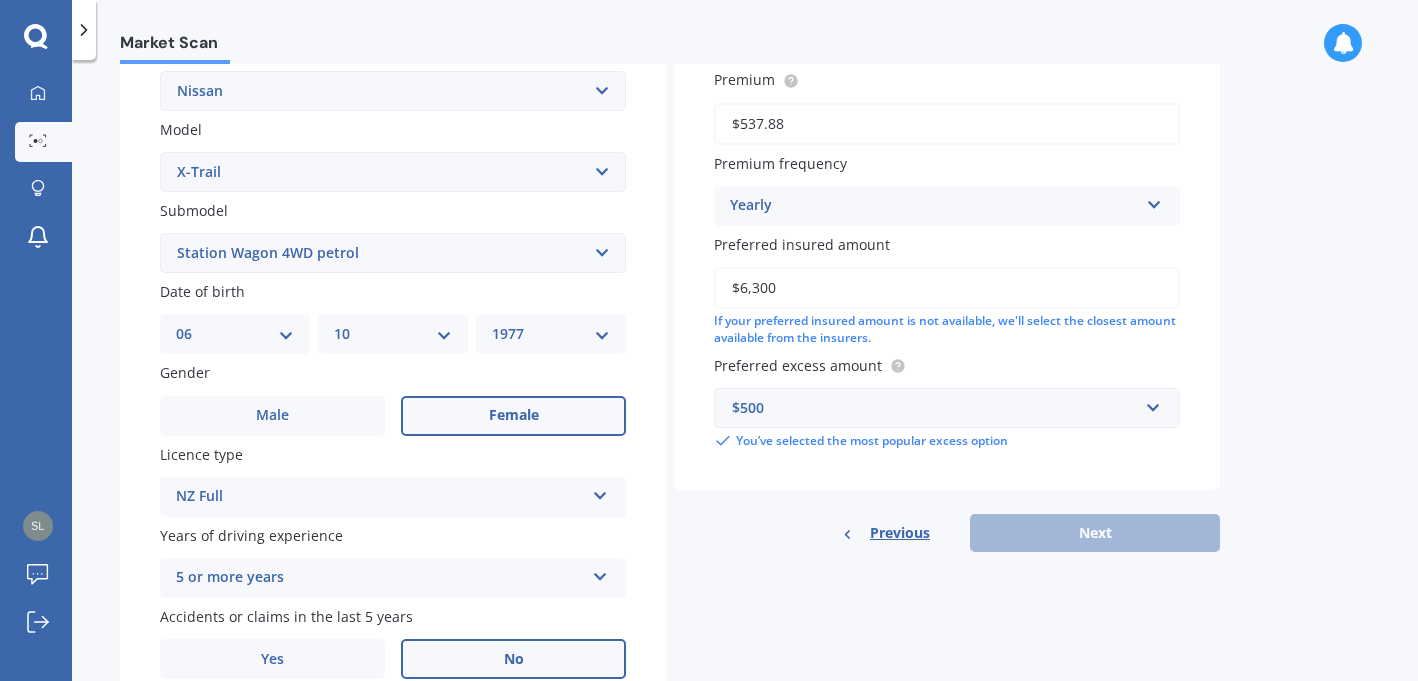 scroll, scrollTop: 135, scrollLeft: 0, axis: vertical 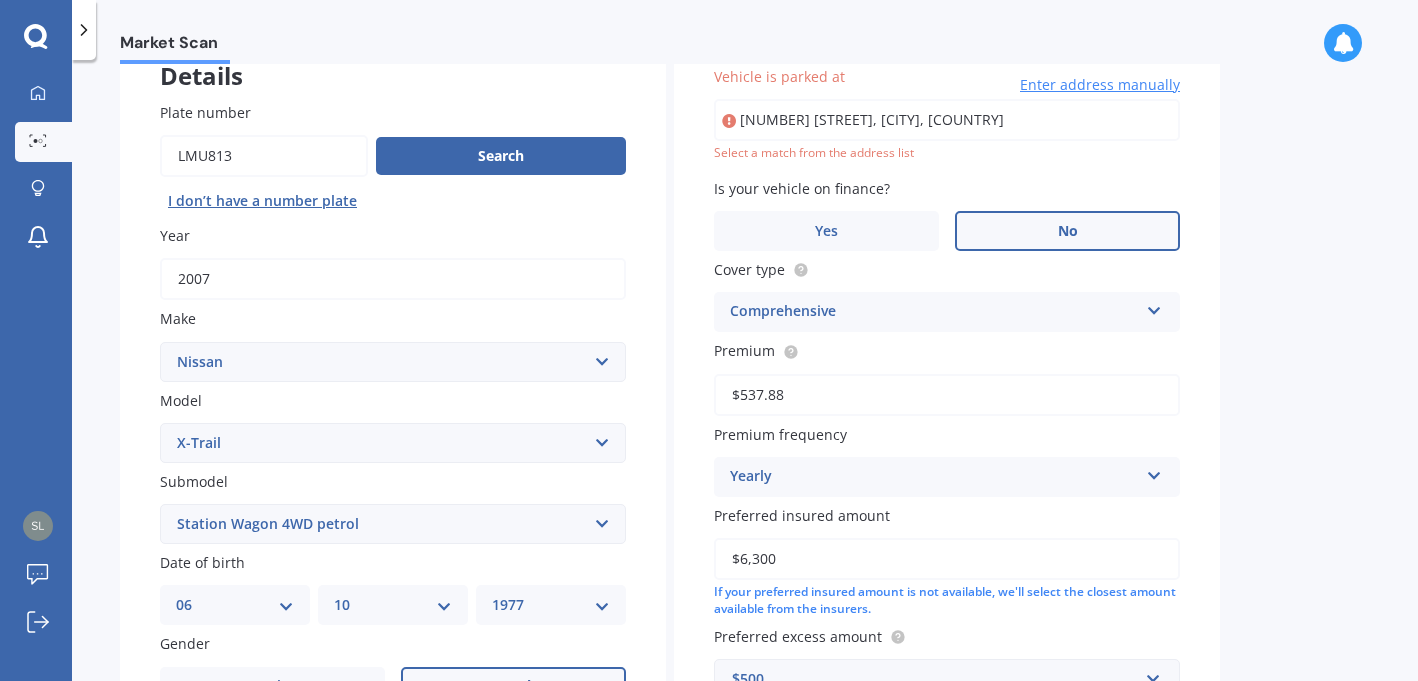 type on "[NUMBER] [STREET], [CITY] [POSTAL_CODE]" 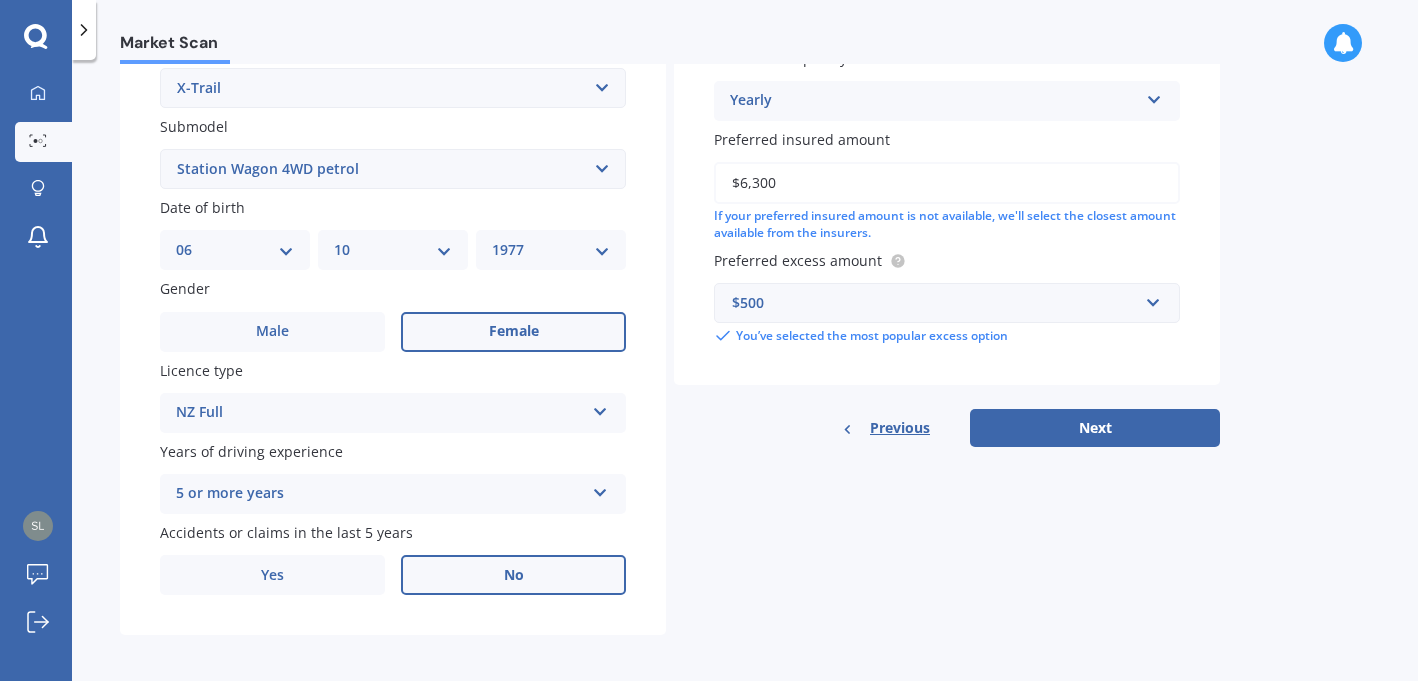 scroll, scrollTop: 489, scrollLeft: 0, axis: vertical 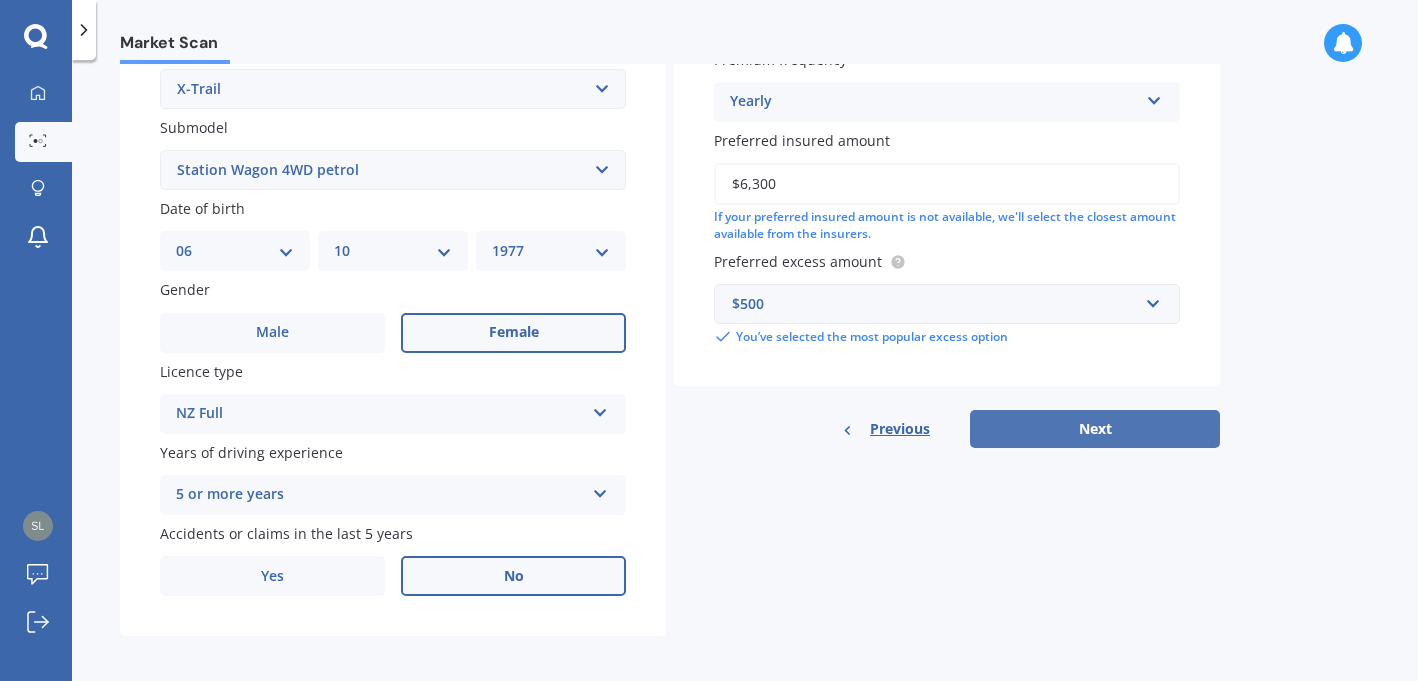 click on "Next" at bounding box center (1095, 429) 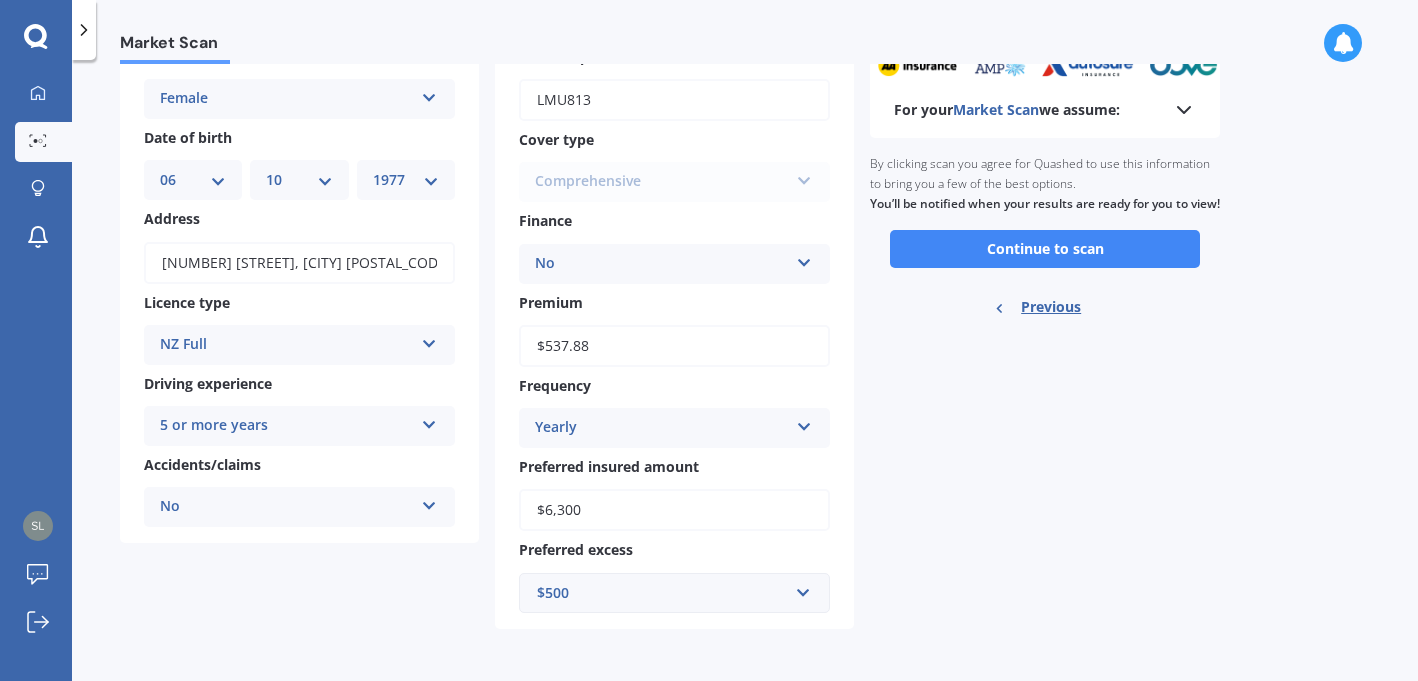 scroll, scrollTop: 0, scrollLeft: 0, axis: both 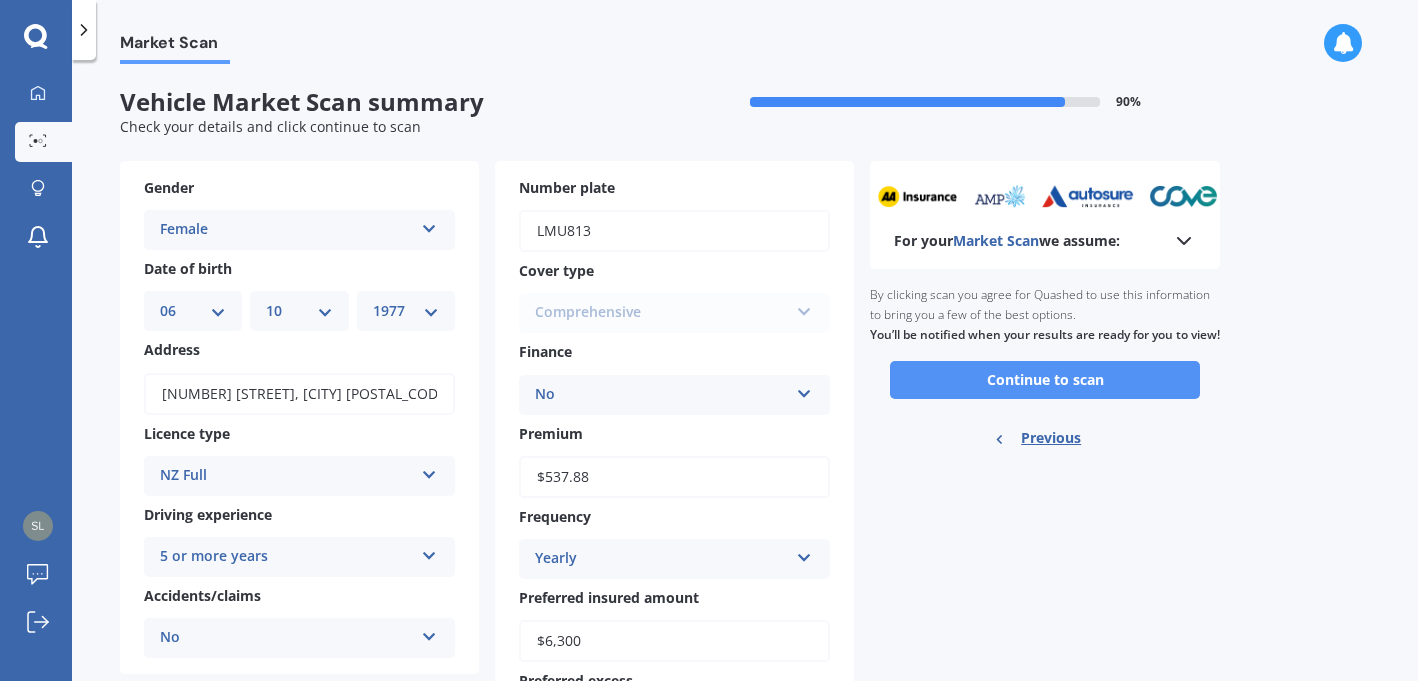 click on "Continue to scan" at bounding box center [1045, 380] 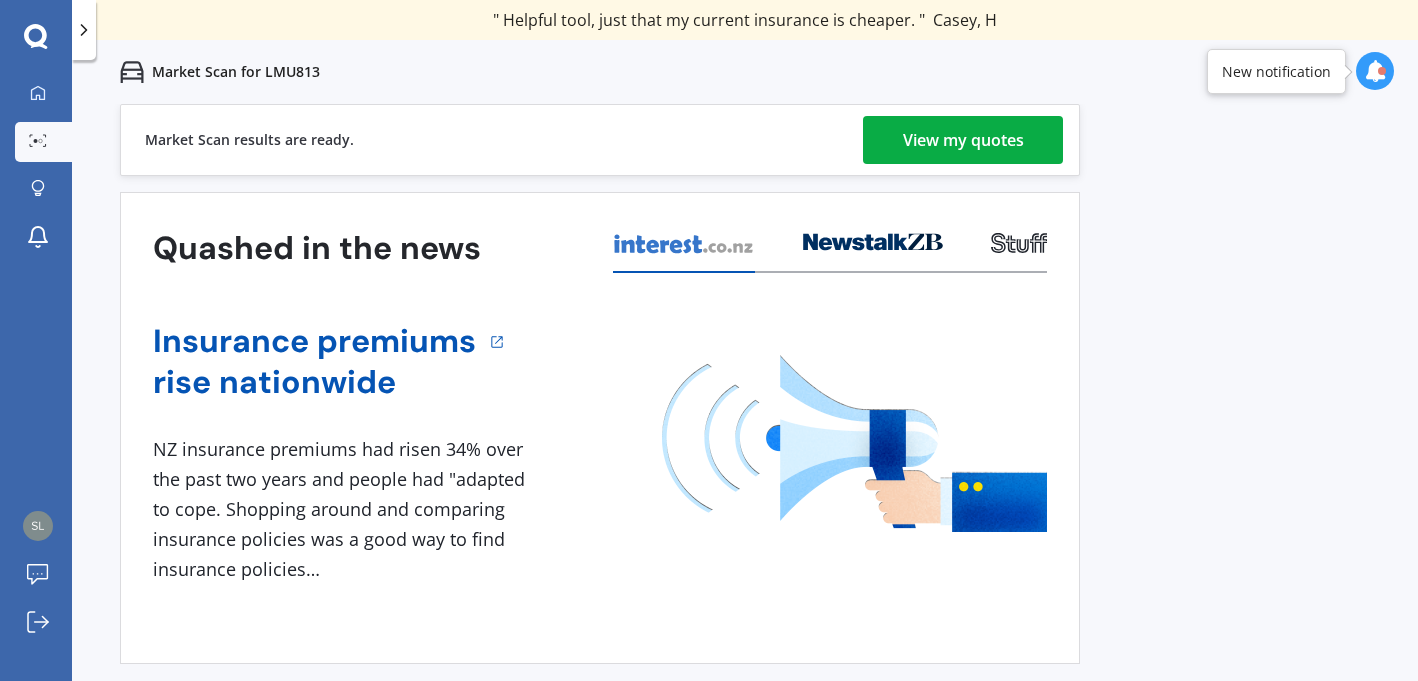 click on "View my quotes" at bounding box center [963, 140] 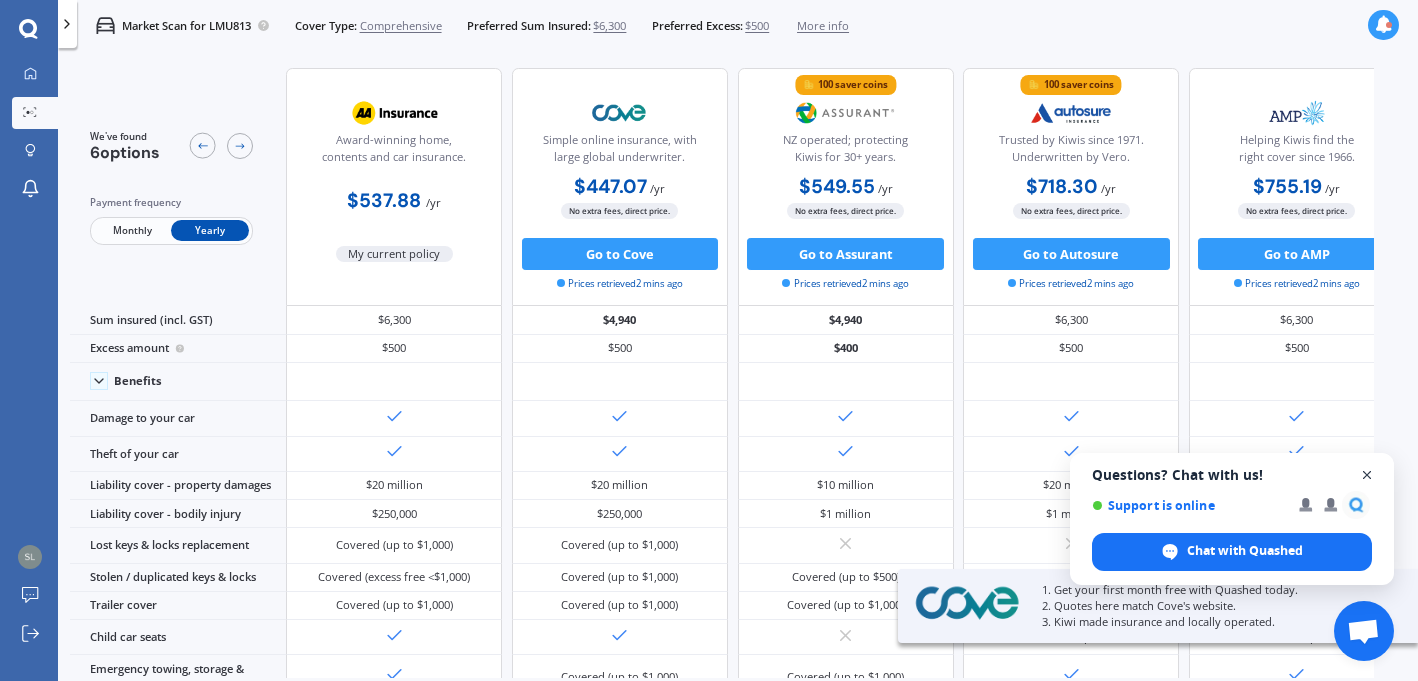 click at bounding box center [1367, 475] 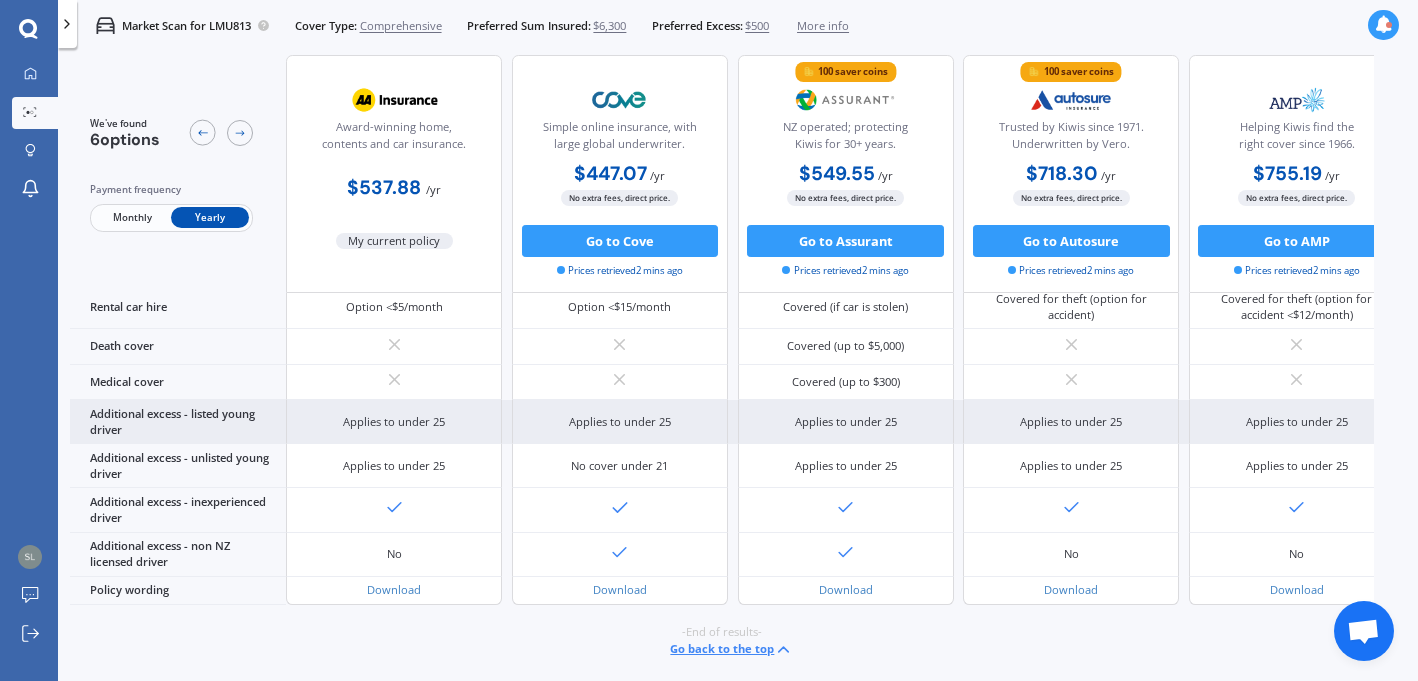 scroll, scrollTop: 1041, scrollLeft: 0, axis: vertical 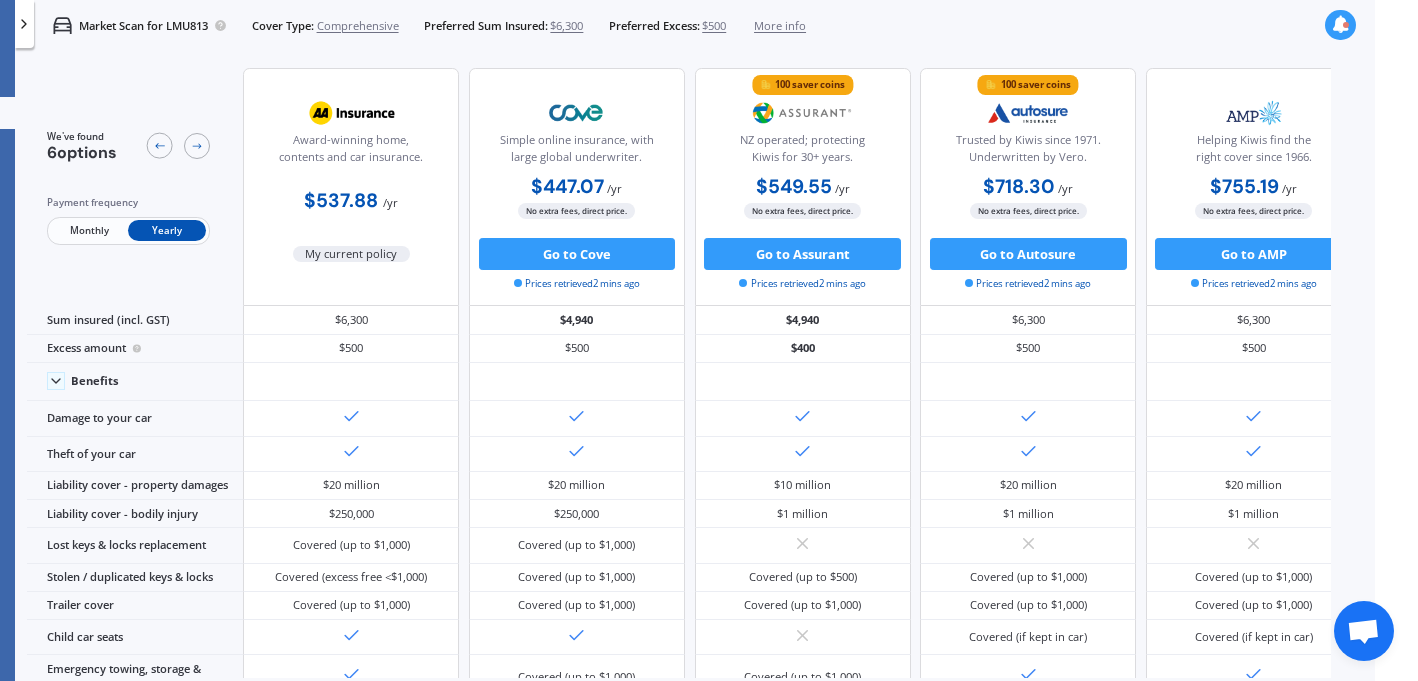 click at bounding box center (1341, 25) 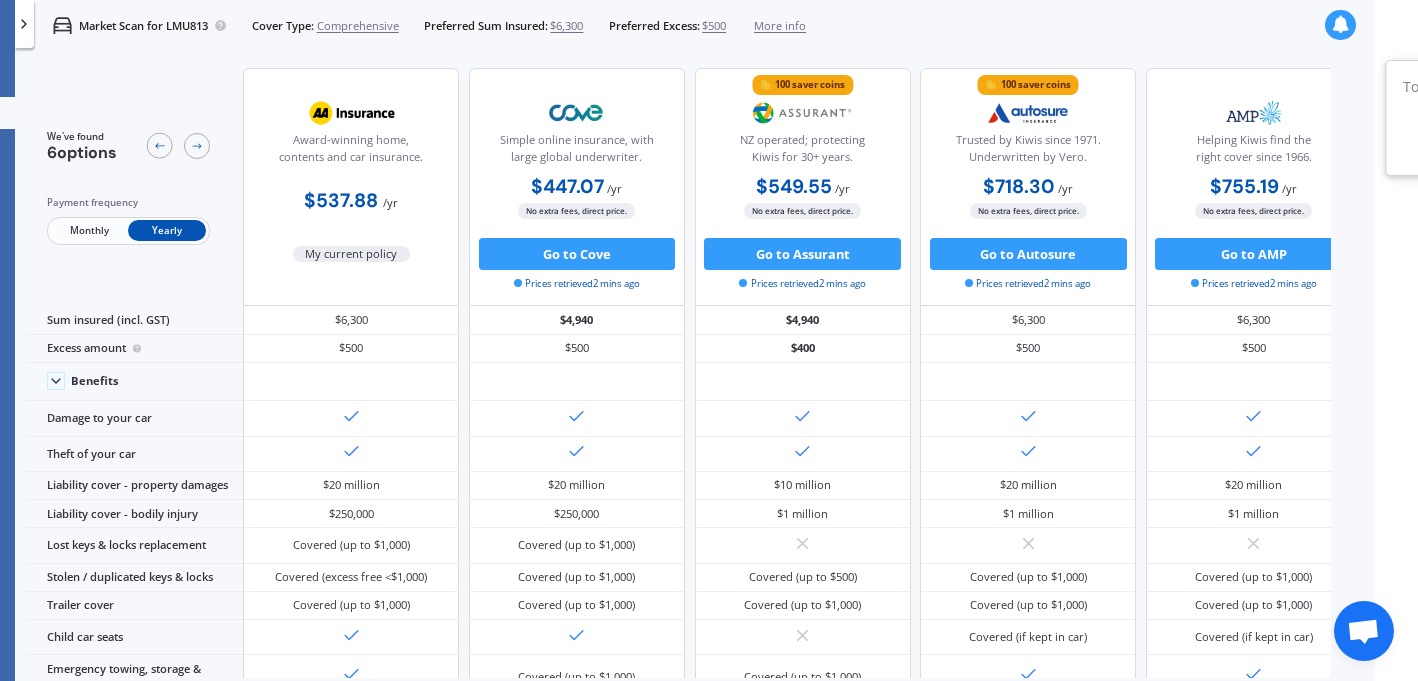 click at bounding box center (1341, 25) 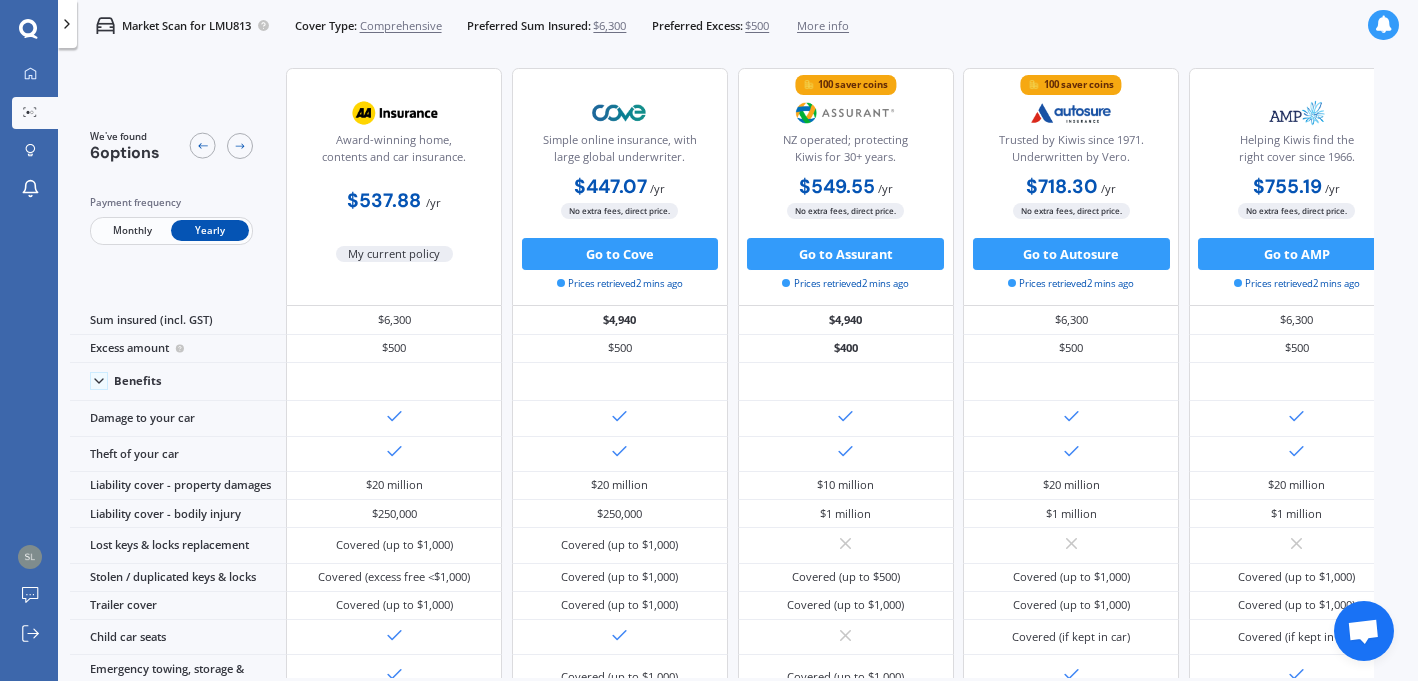 scroll, scrollTop: 0, scrollLeft: 0, axis: both 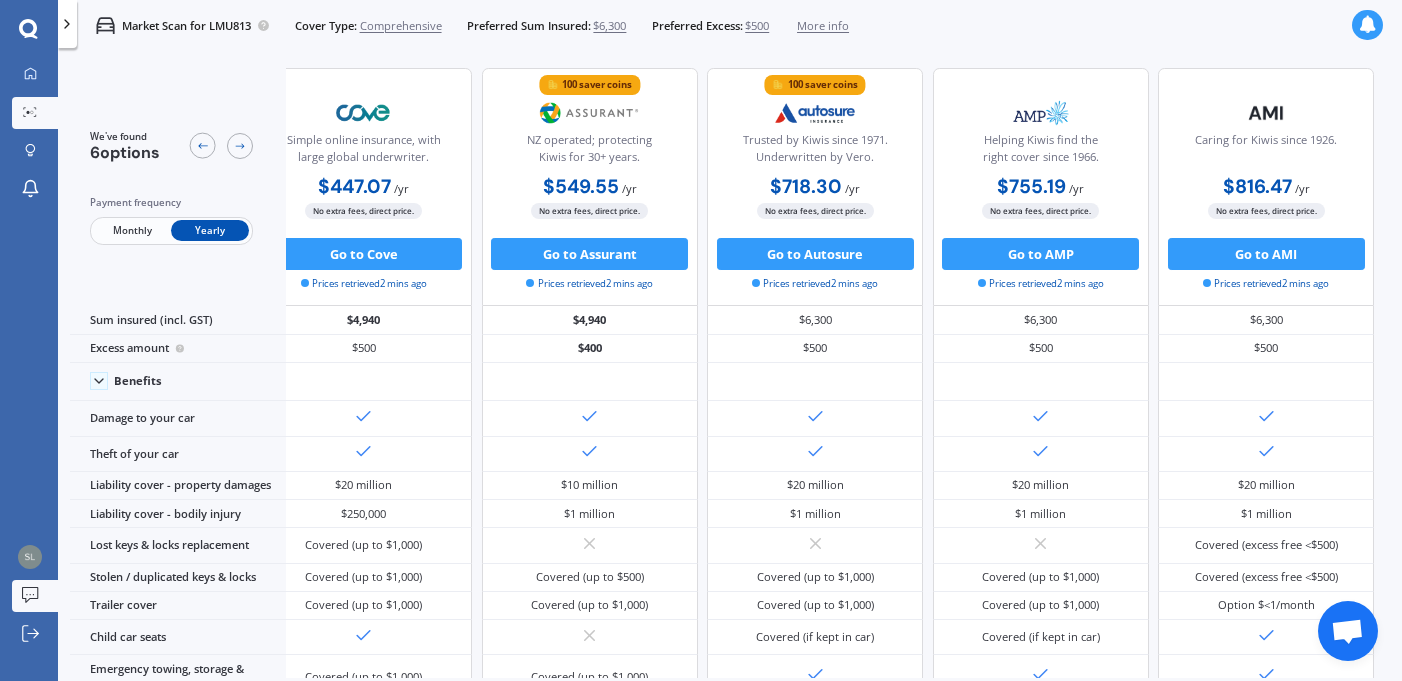 click 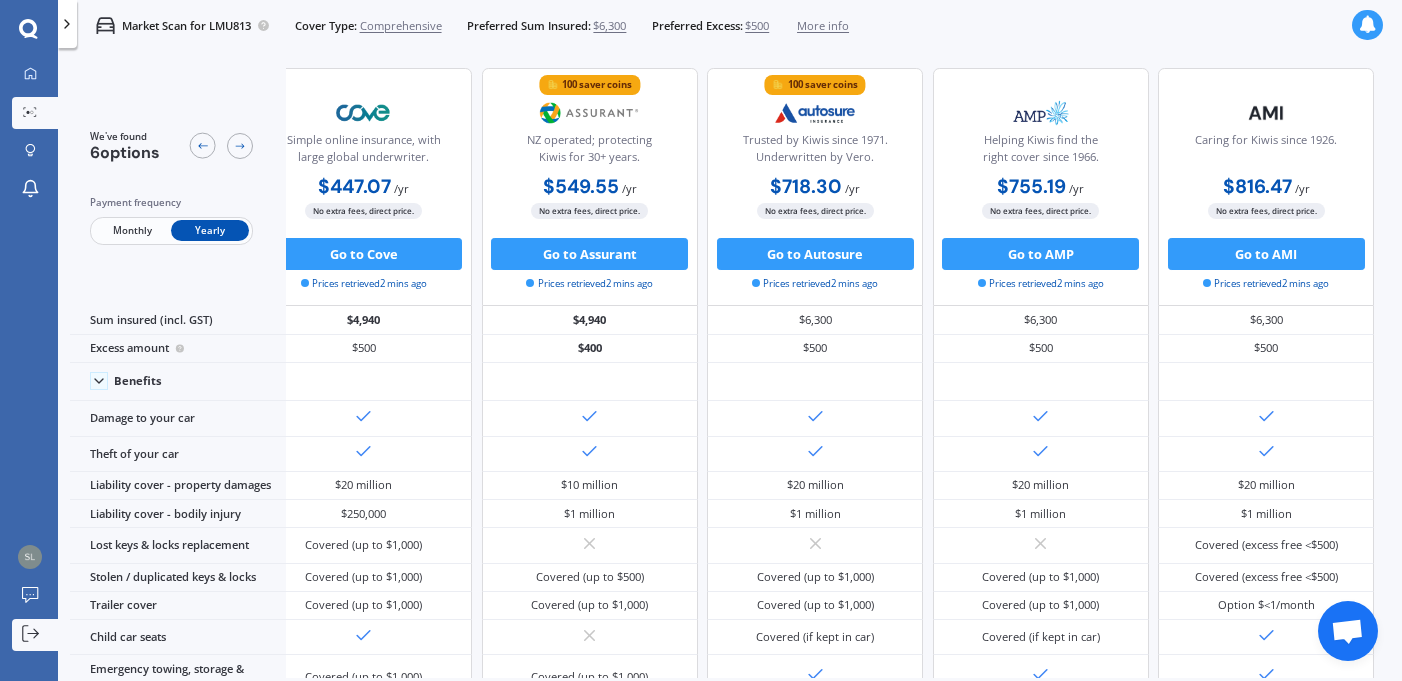 click 